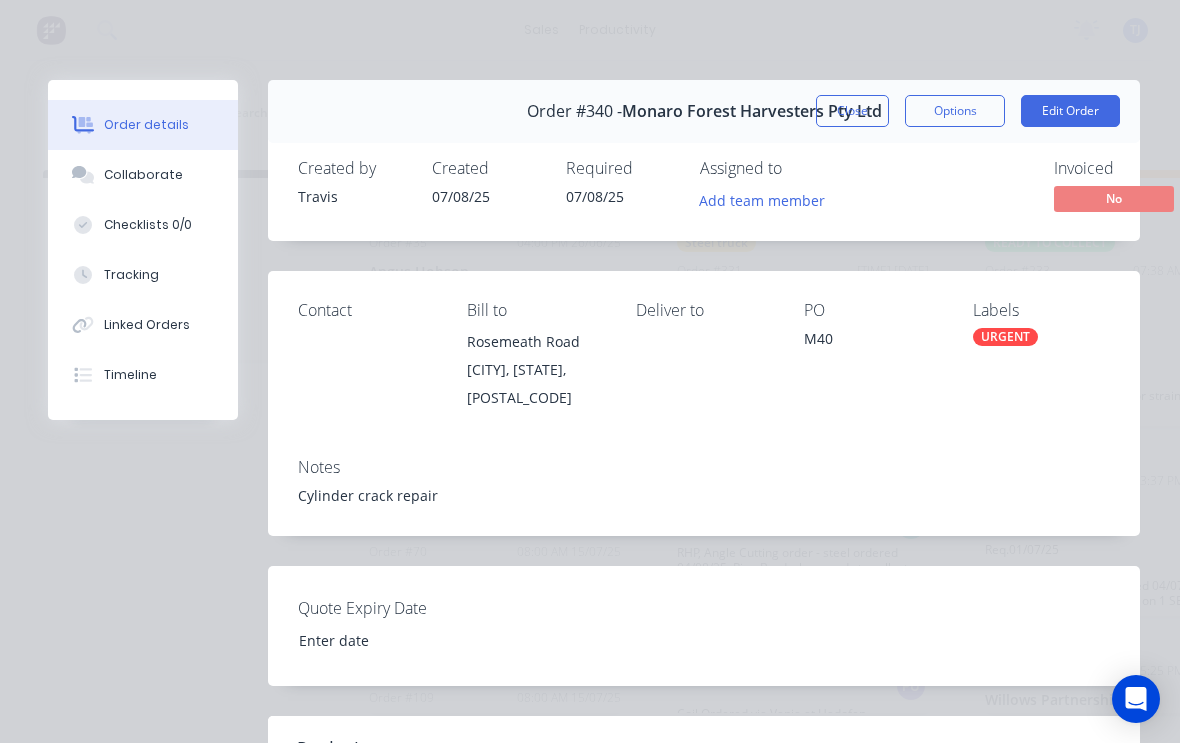 scroll, scrollTop: 3, scrollLeft: 852, axis: both 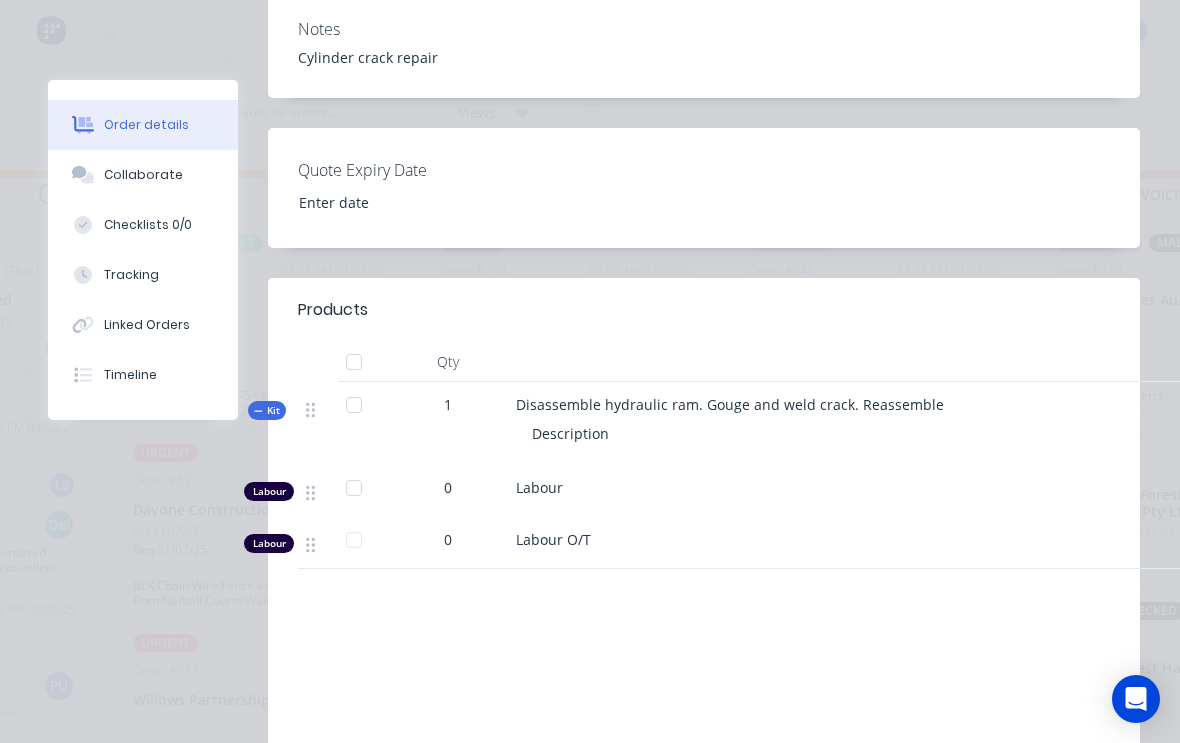 click on "Description" at bounding box center [908, 433] 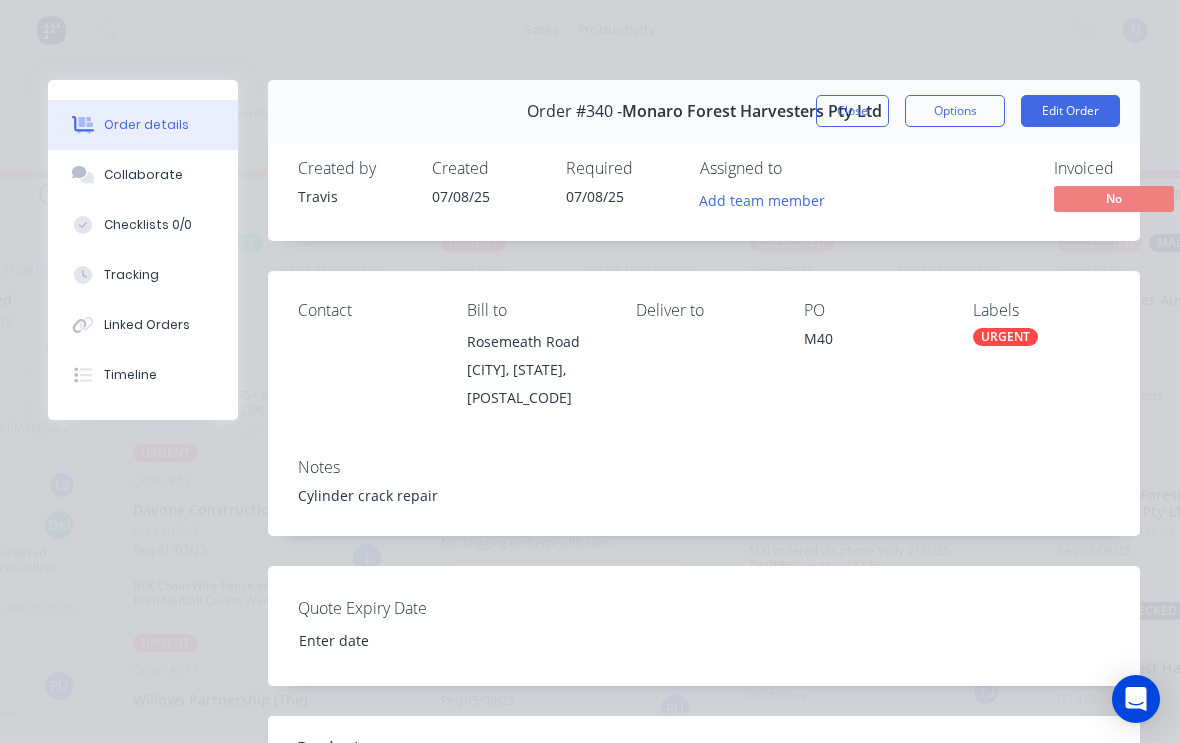 scroll, scrollTop: 0, scrollLeft: 0, axis: both 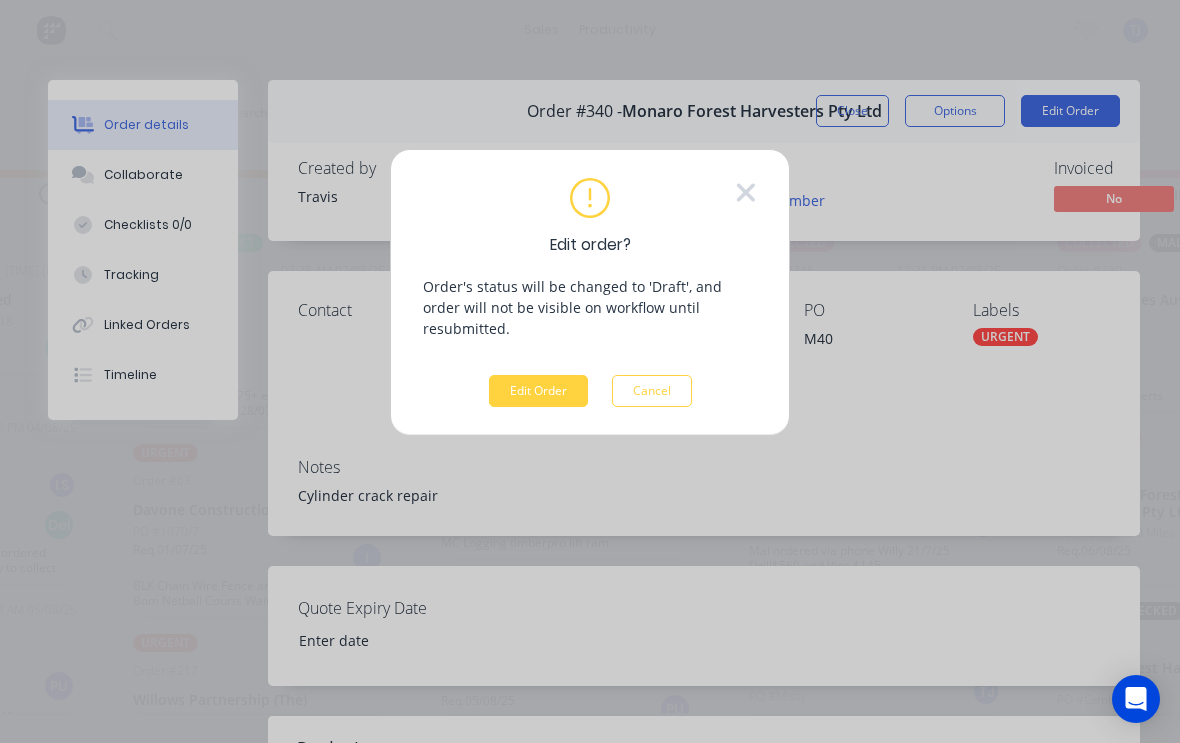 click on "Edit Order" at bounding box center (538, 391) 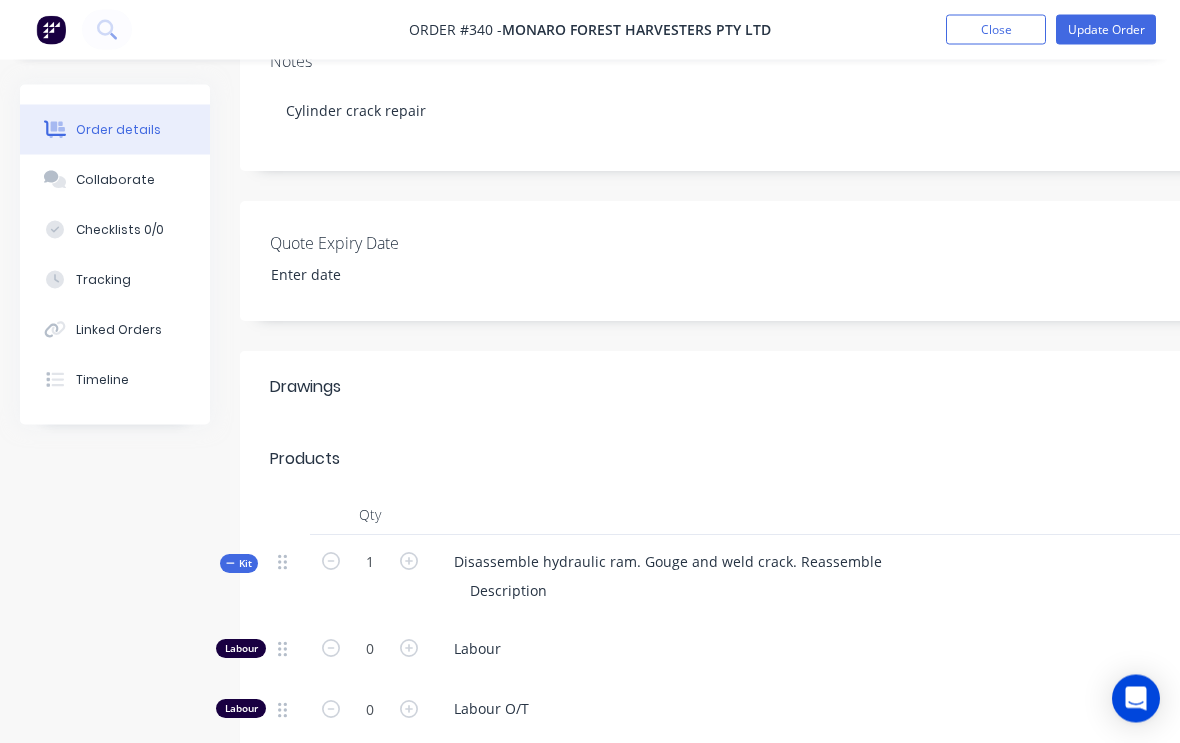 scroll, scrollTop: 364, scrollLeft: 0, axis: vertical 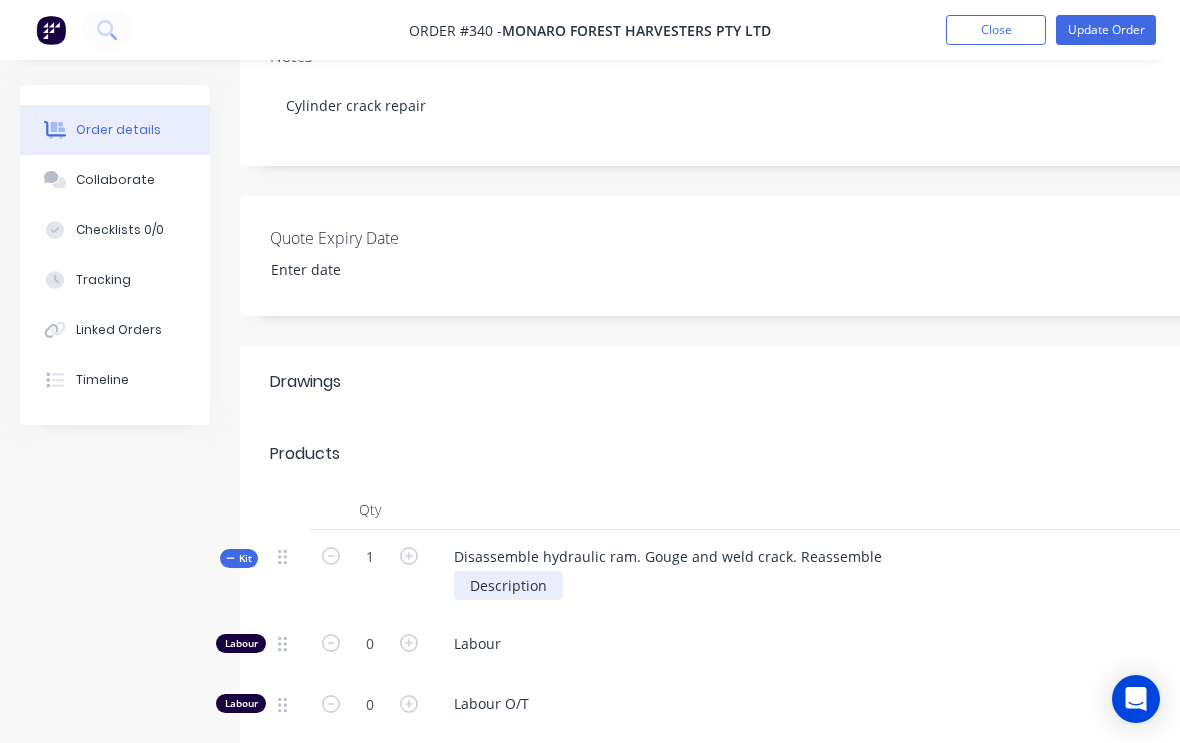 click on "Description" at bounding box center (508, 585) 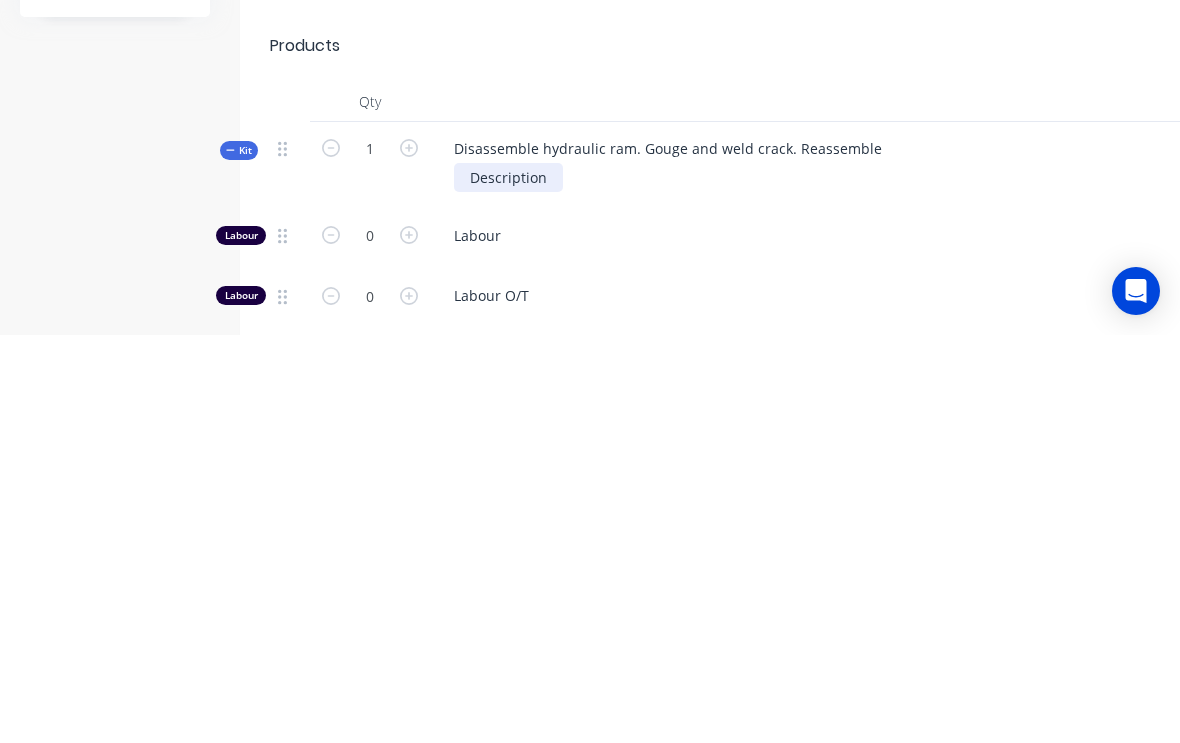 type 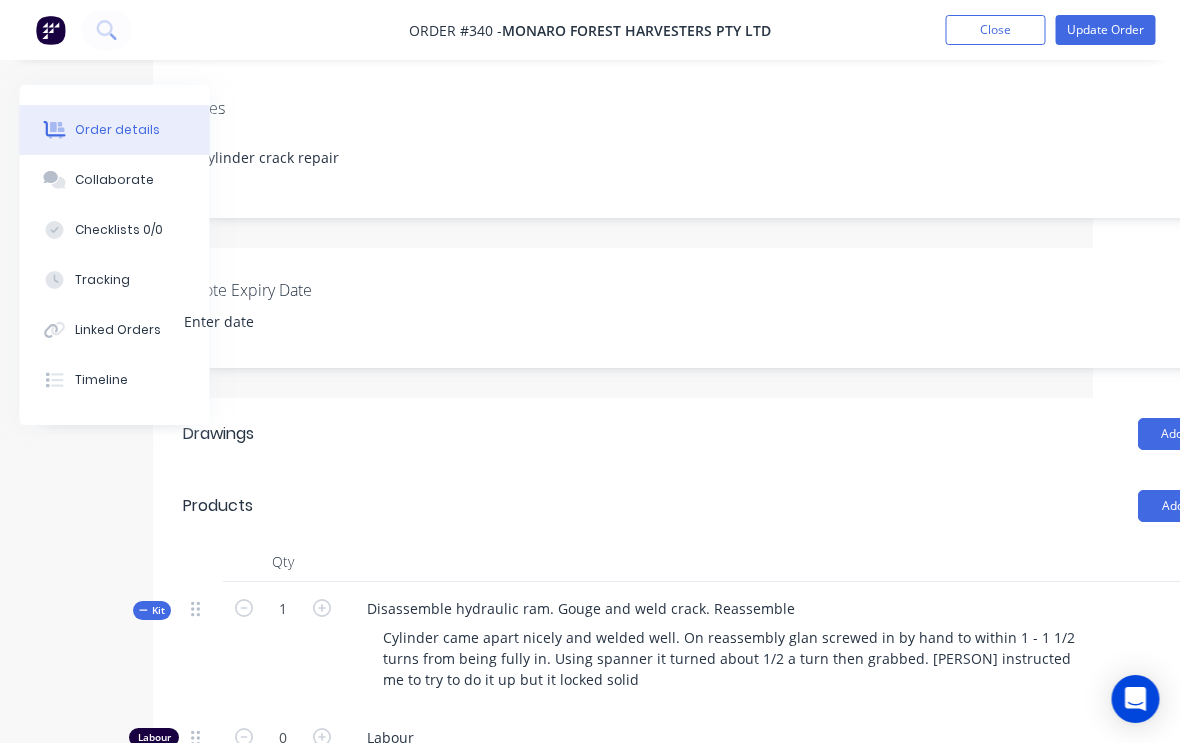 scroll, scrollTop: 310, scrollLeft: 88, axis: both 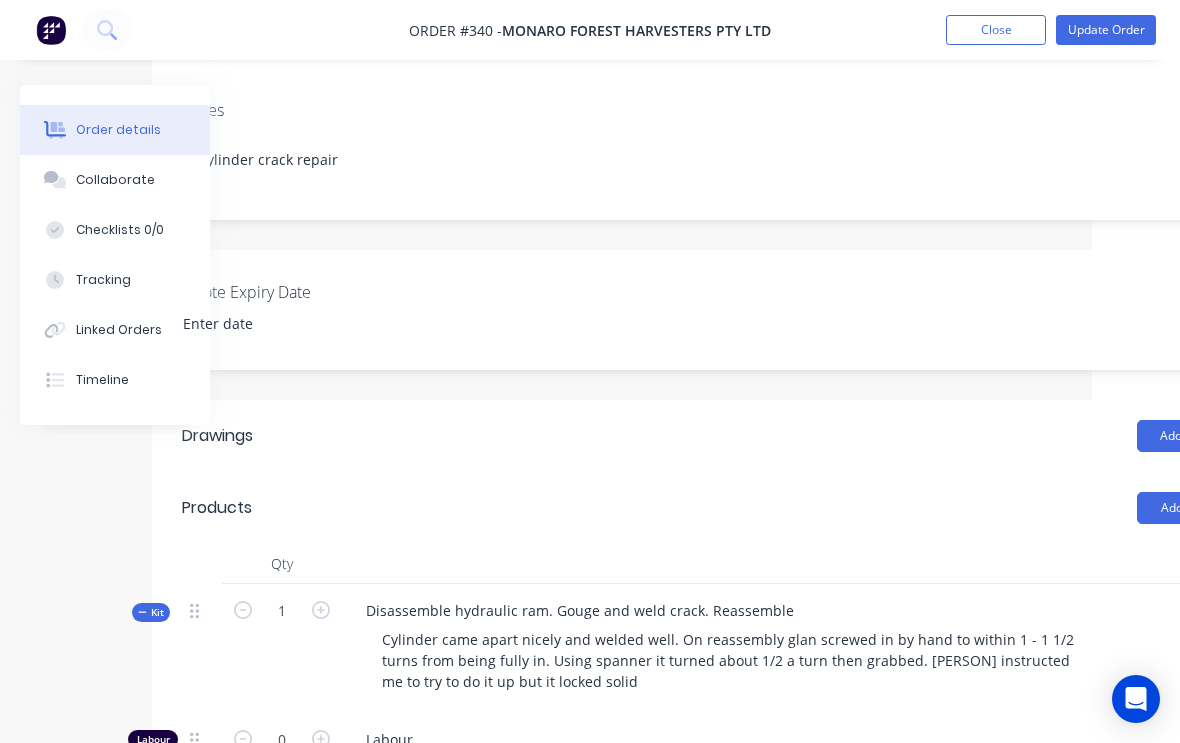click on "Tracking" at bounding box center (103, 280) 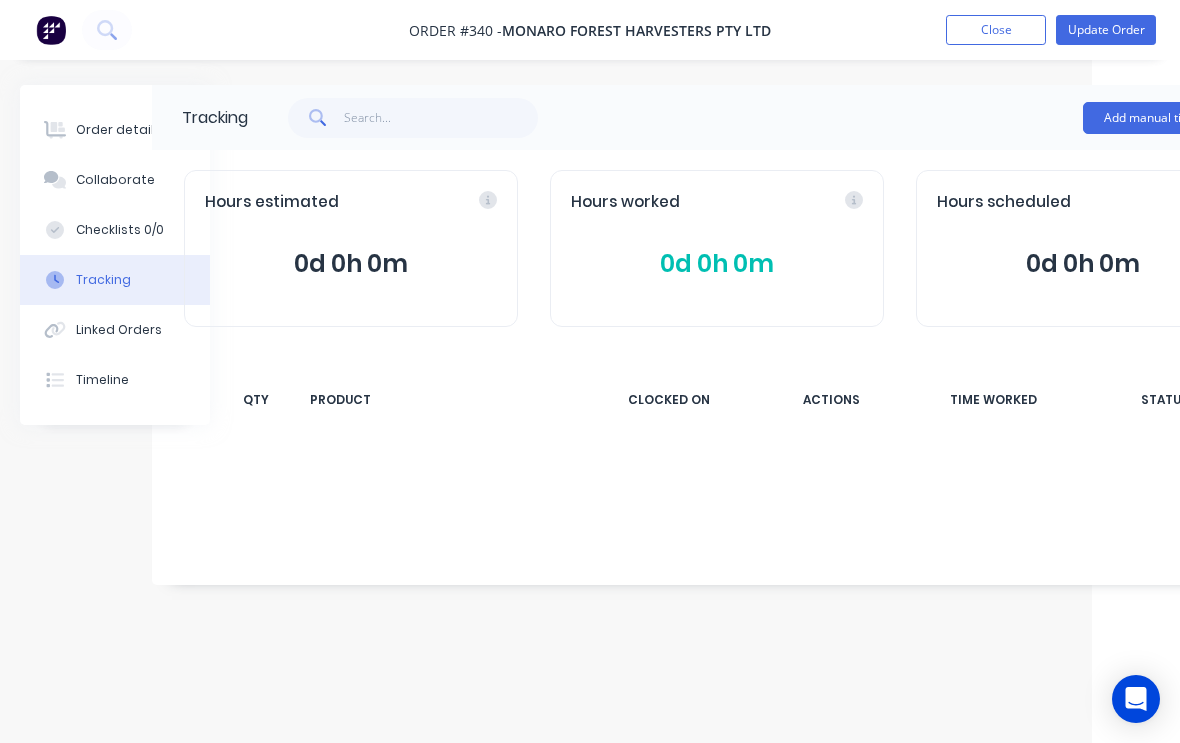 scroll, scrollTop: 0, scrollLeft: 88, axis: horizontal 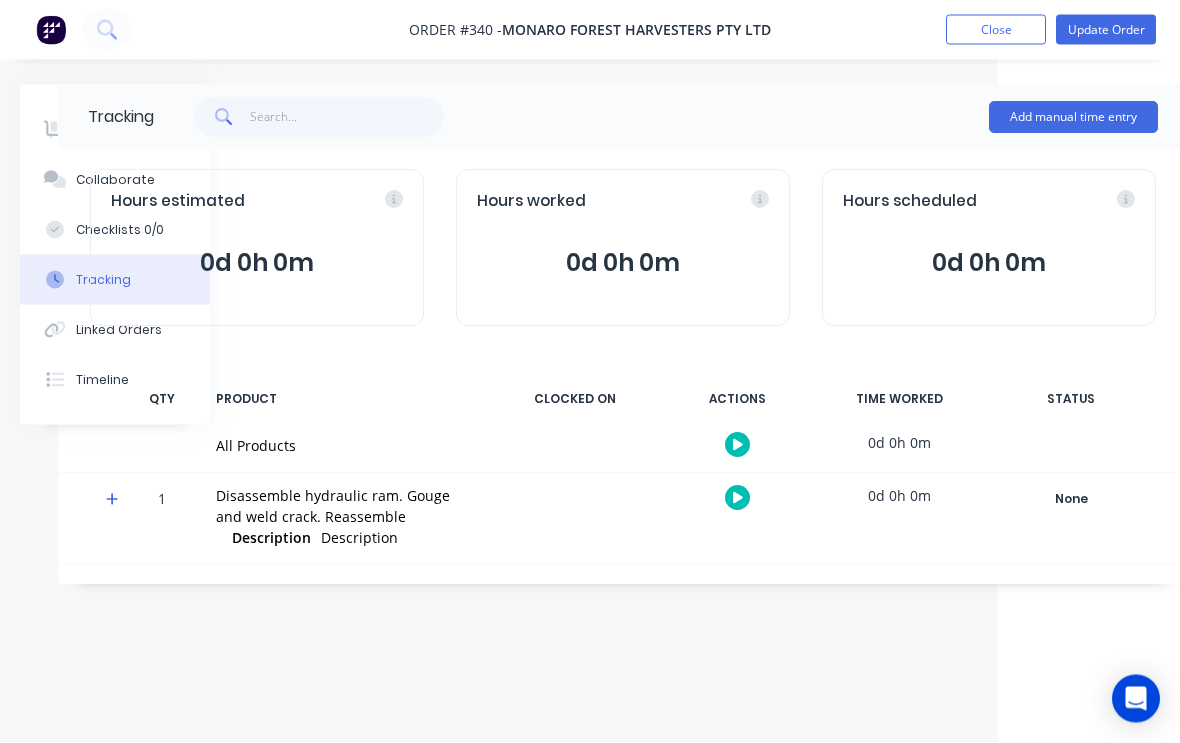 click on "Add manual time entry" at bounding box center [1073, 118] 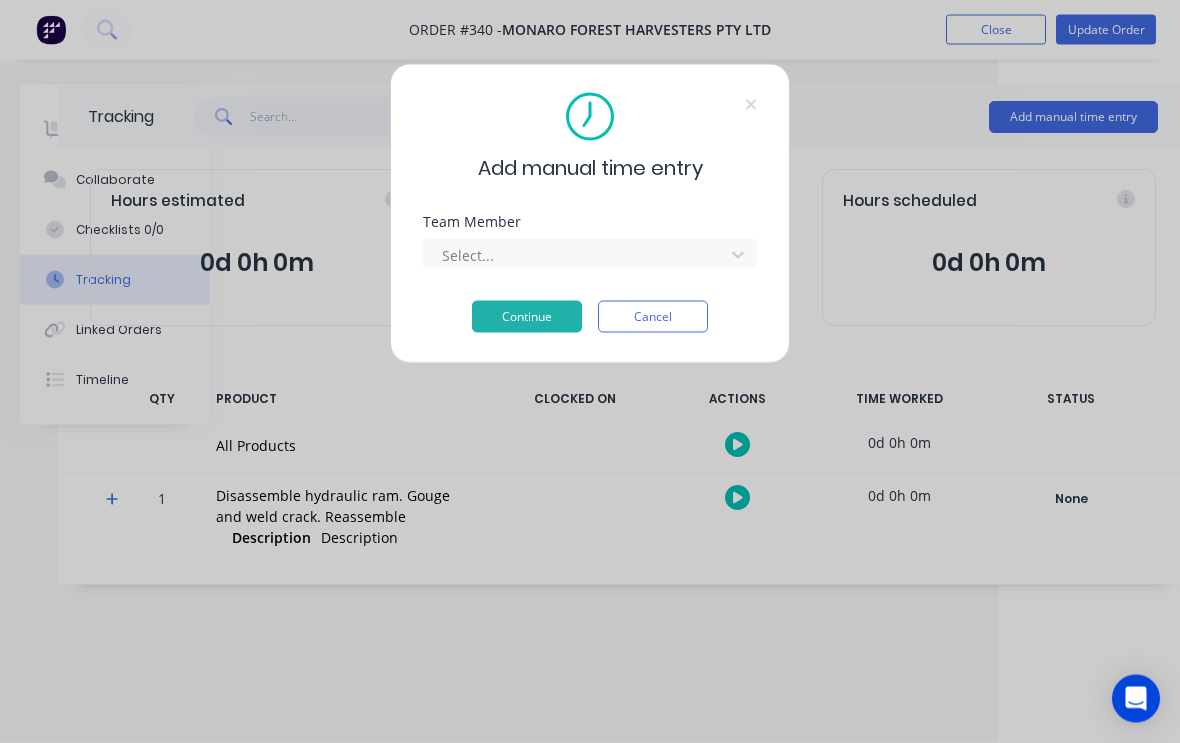 scroll, scrollTop: 0, scrollLeft: 182, axis: horizontal 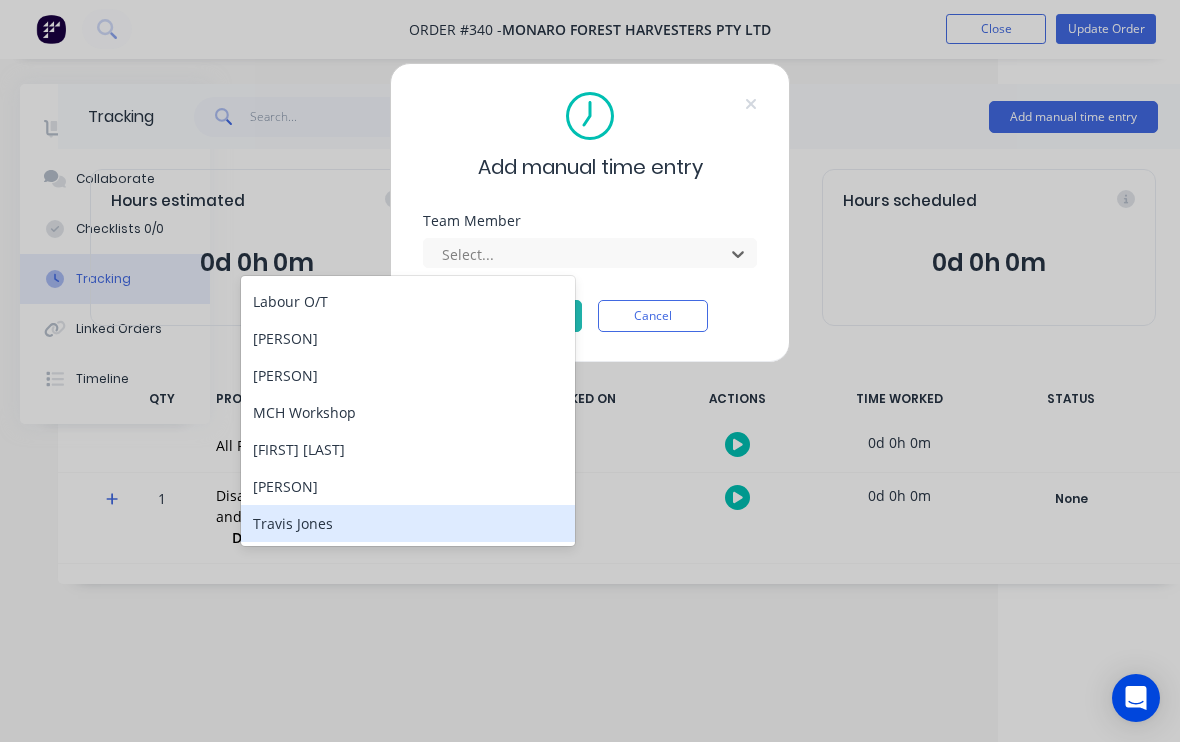 click on "Travis Jones" at bounding box center [408, 524] 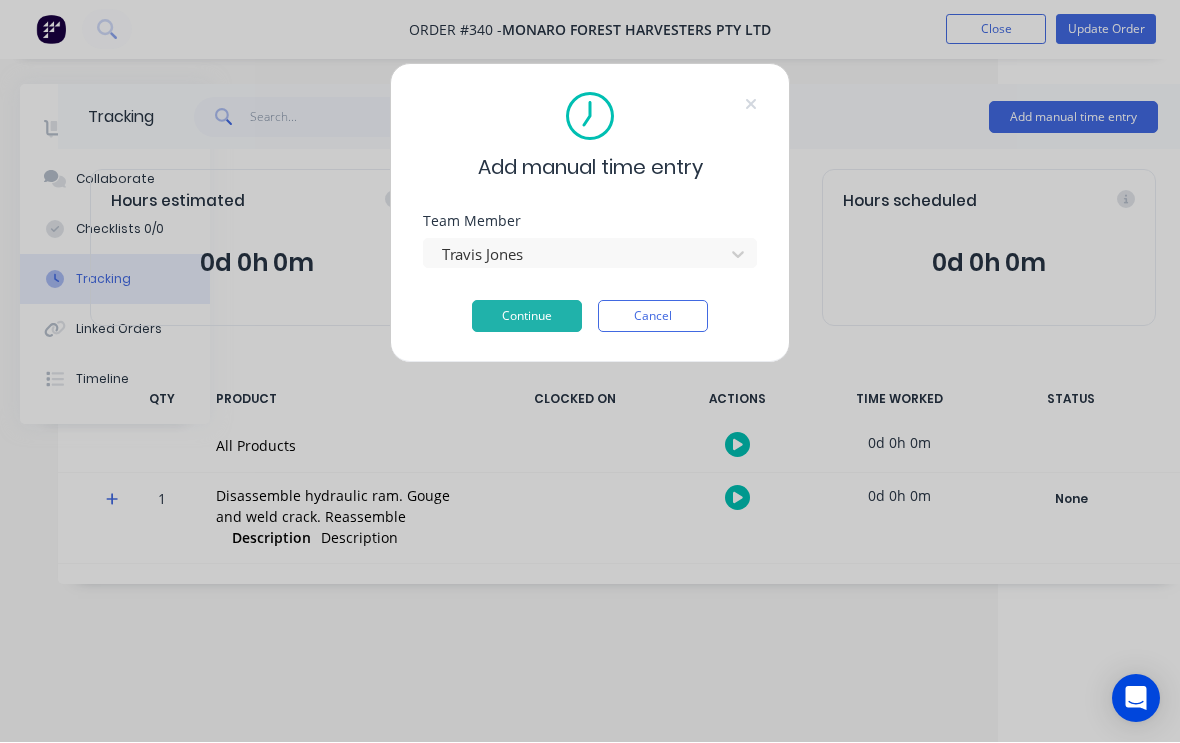 click on "Continue" at bounding box center [527, 317] 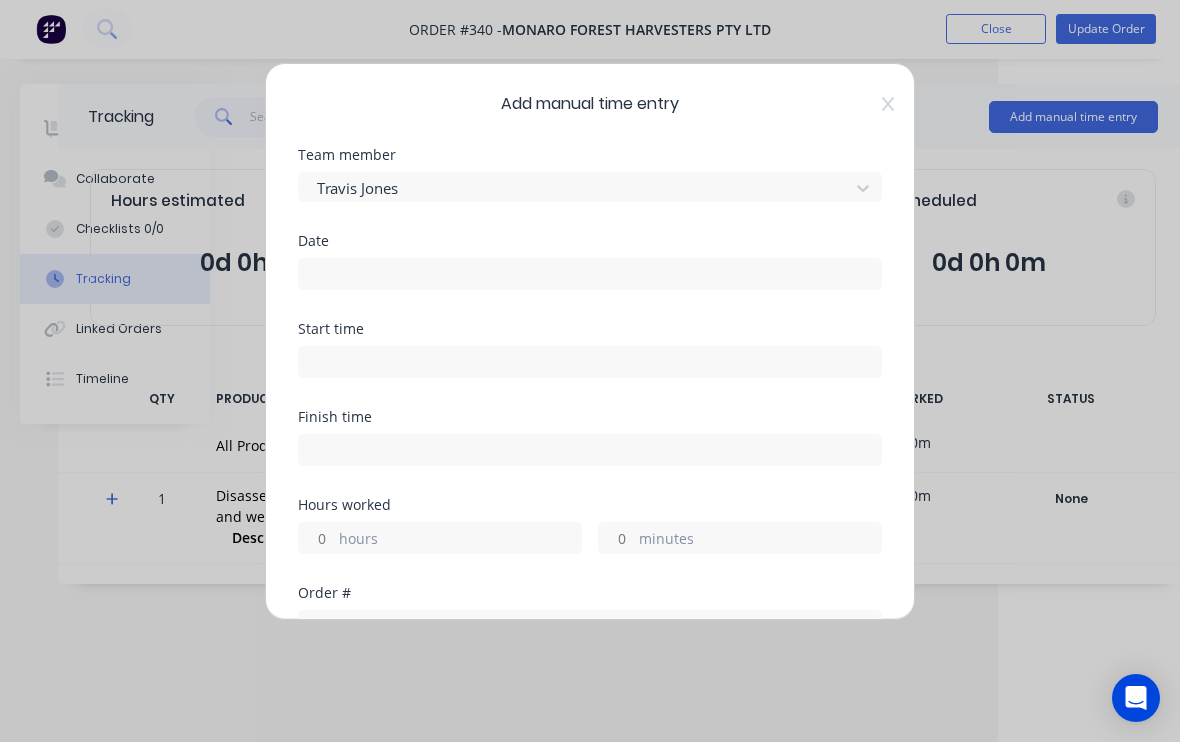 click at bounding box center (590, 275) 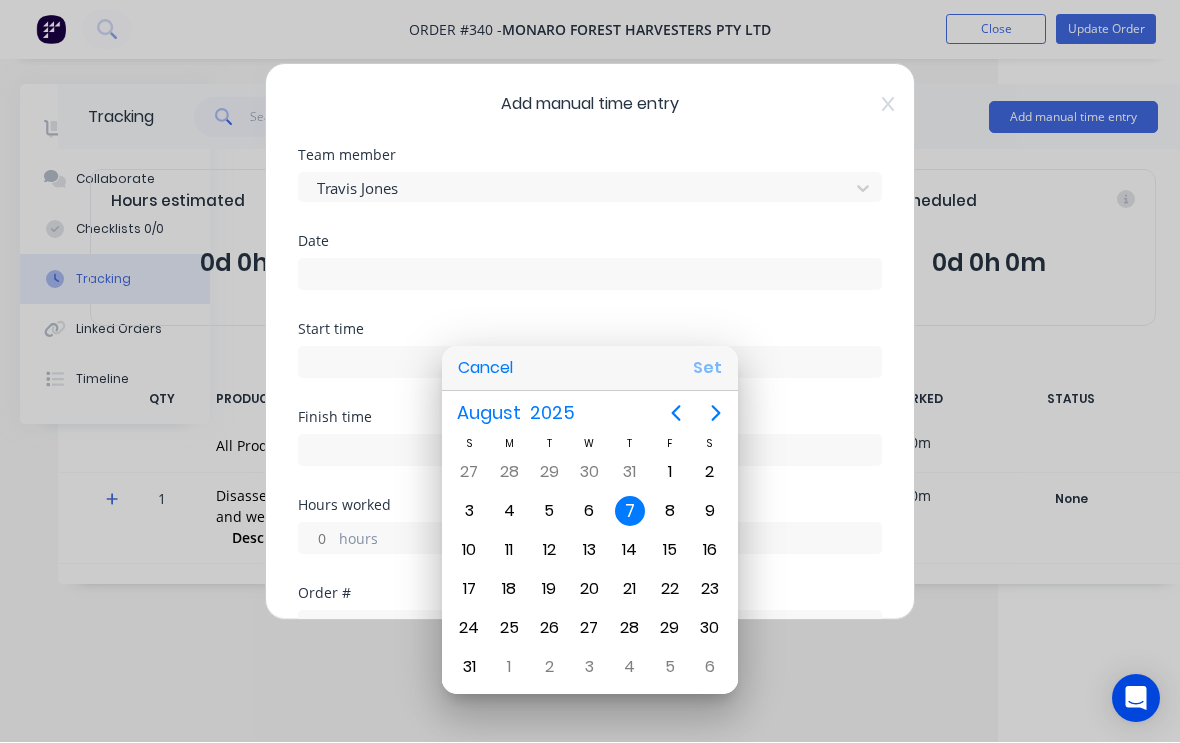 click on "Set" at bounding box center (707, 369) 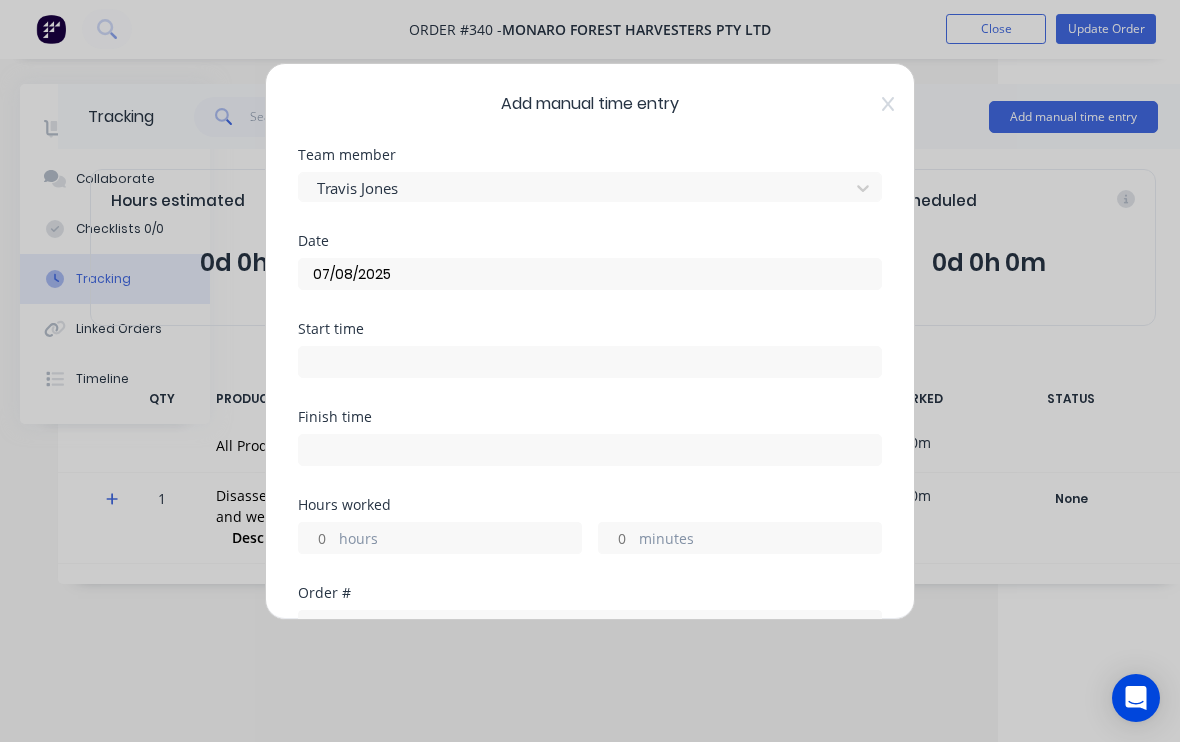 click at bounding box center (590, 363) 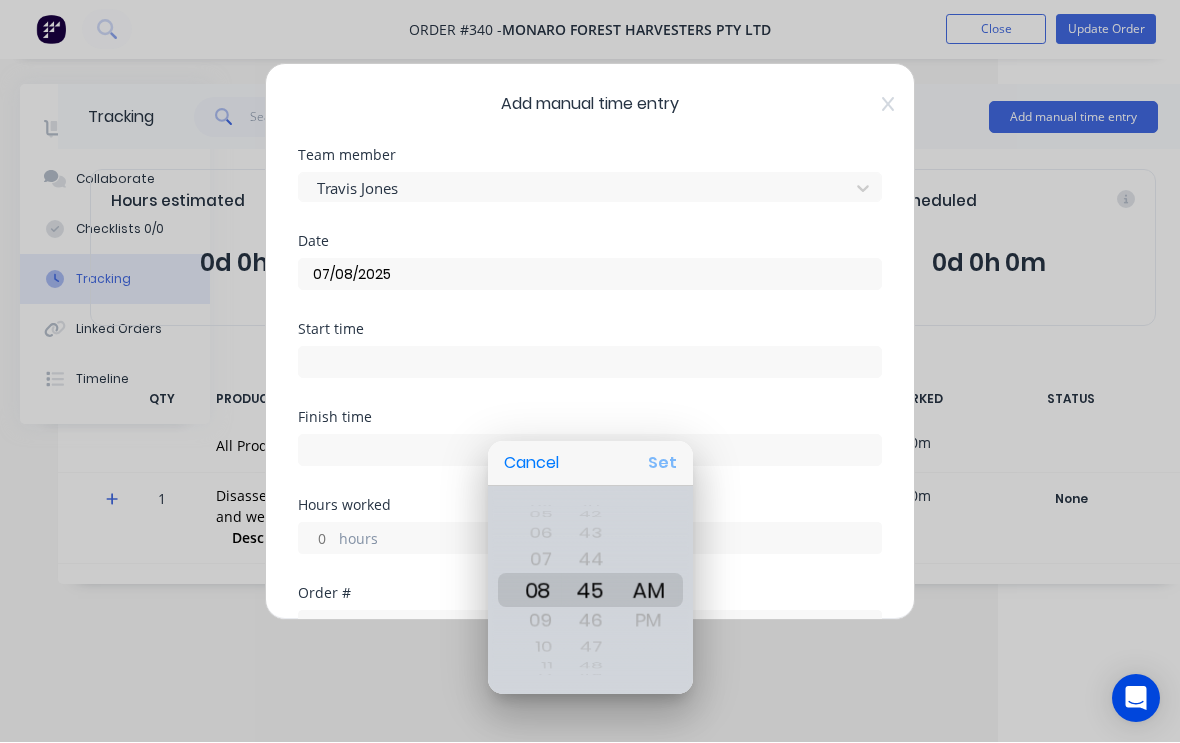 click on "Set" at bounding box center (662, 464) 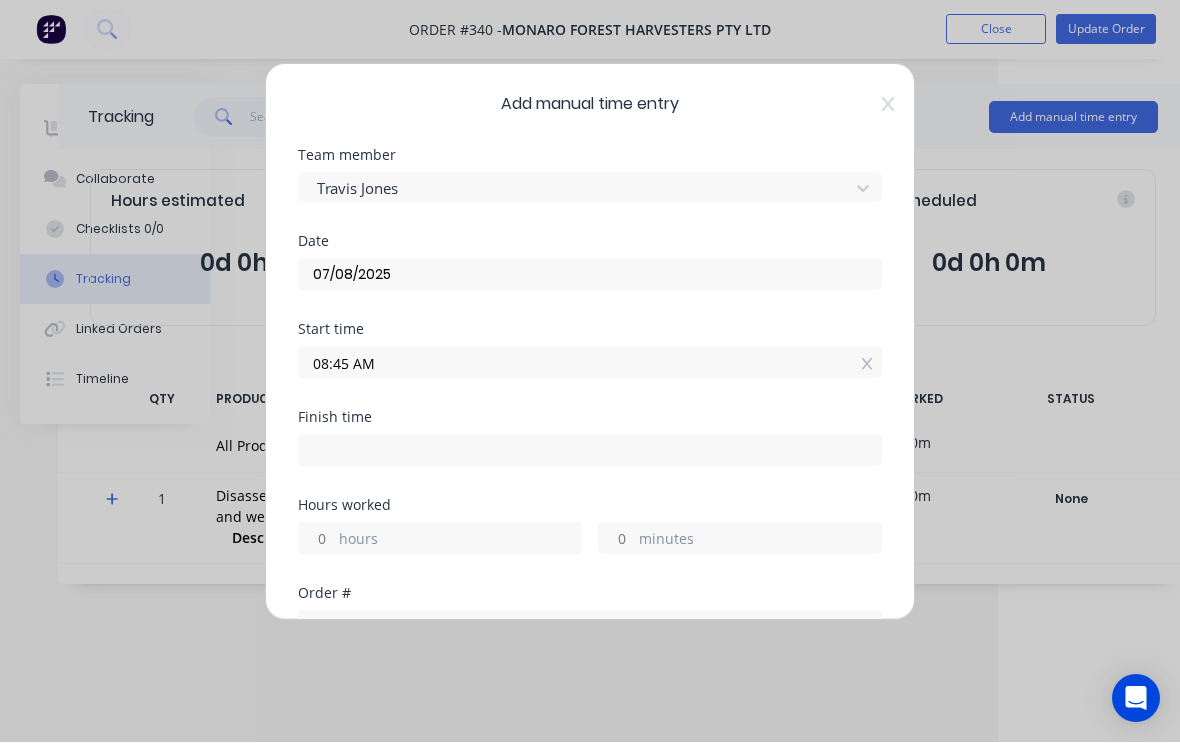 click at bounding box center [590, 451] 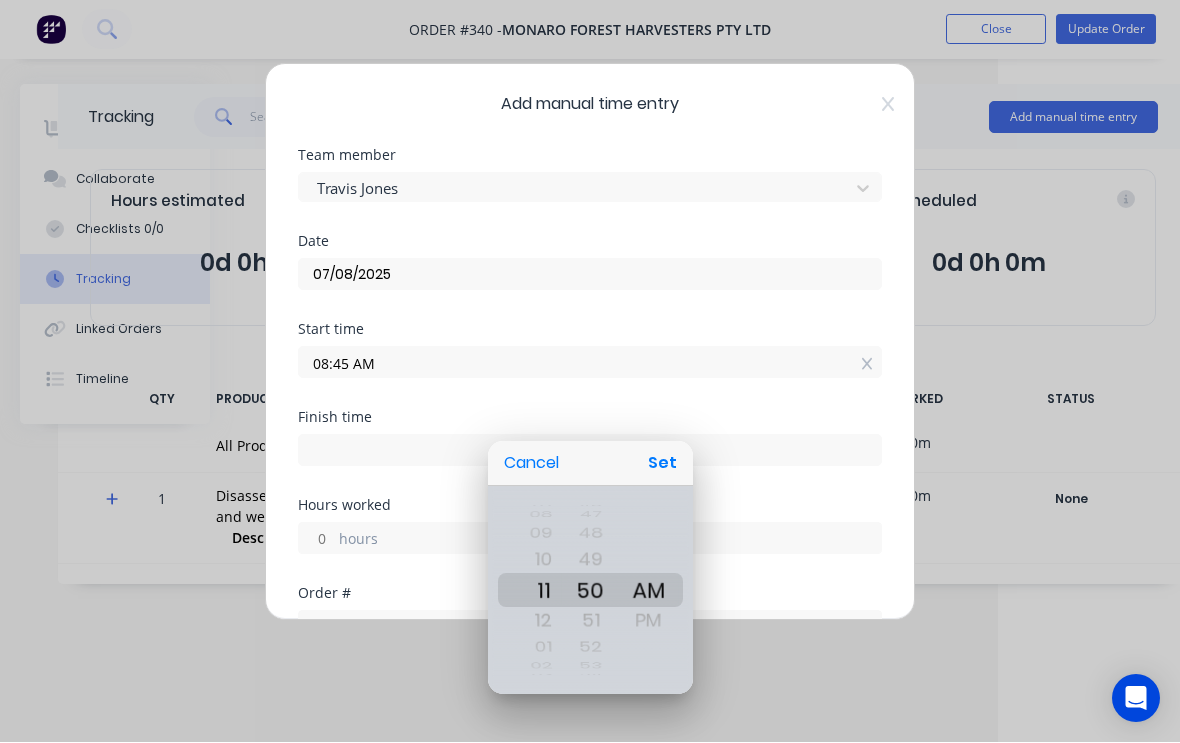 click on "Set" at bounding box center (662, 464) 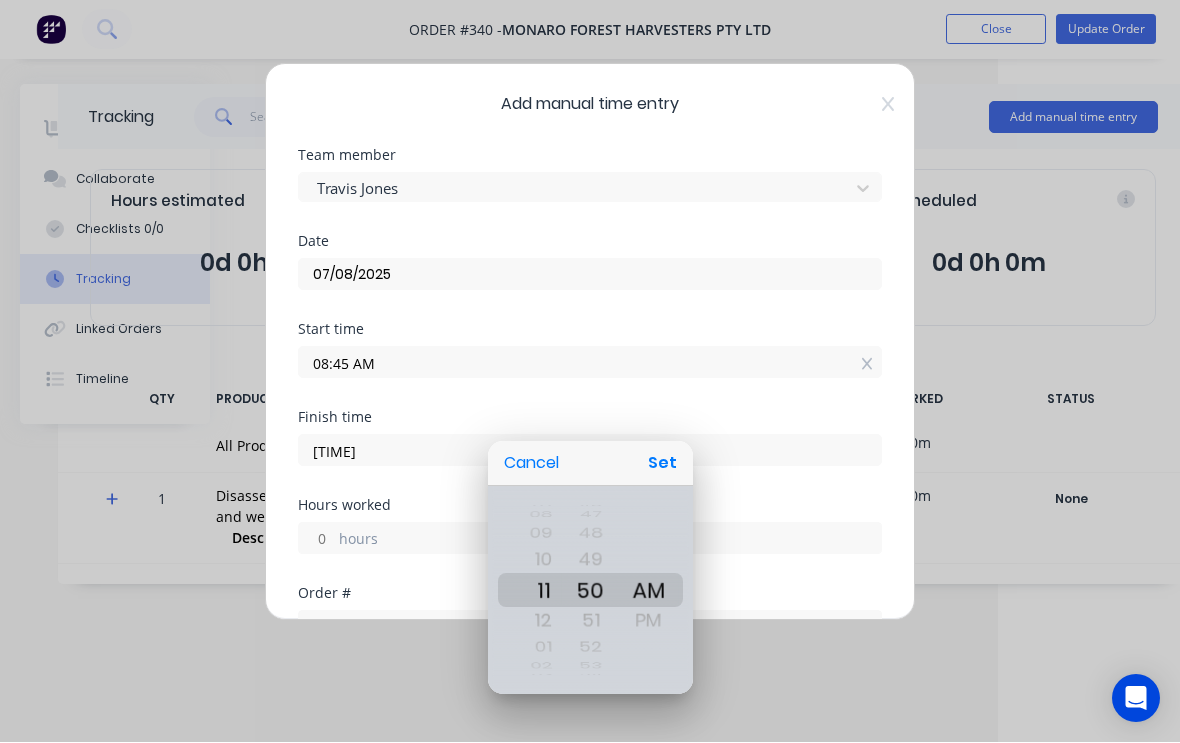 type on "3" 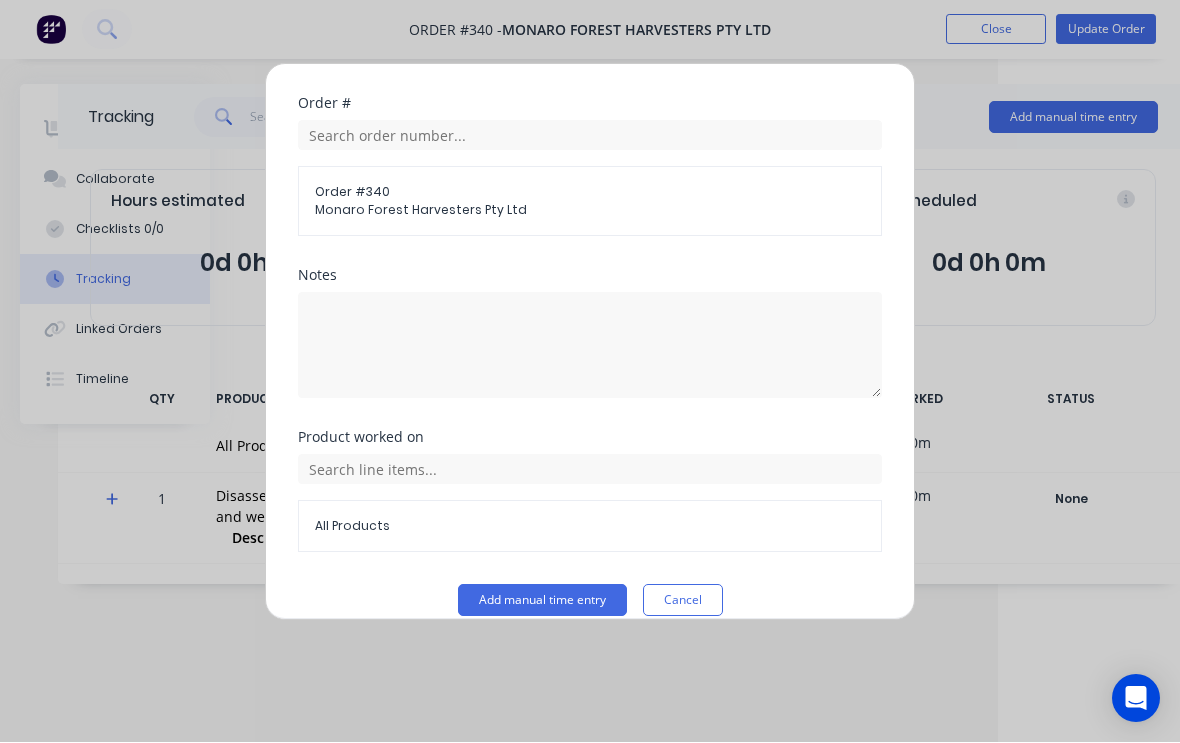 scroll, scrollTop: 490, scrollLeft: 0, axis: vertical 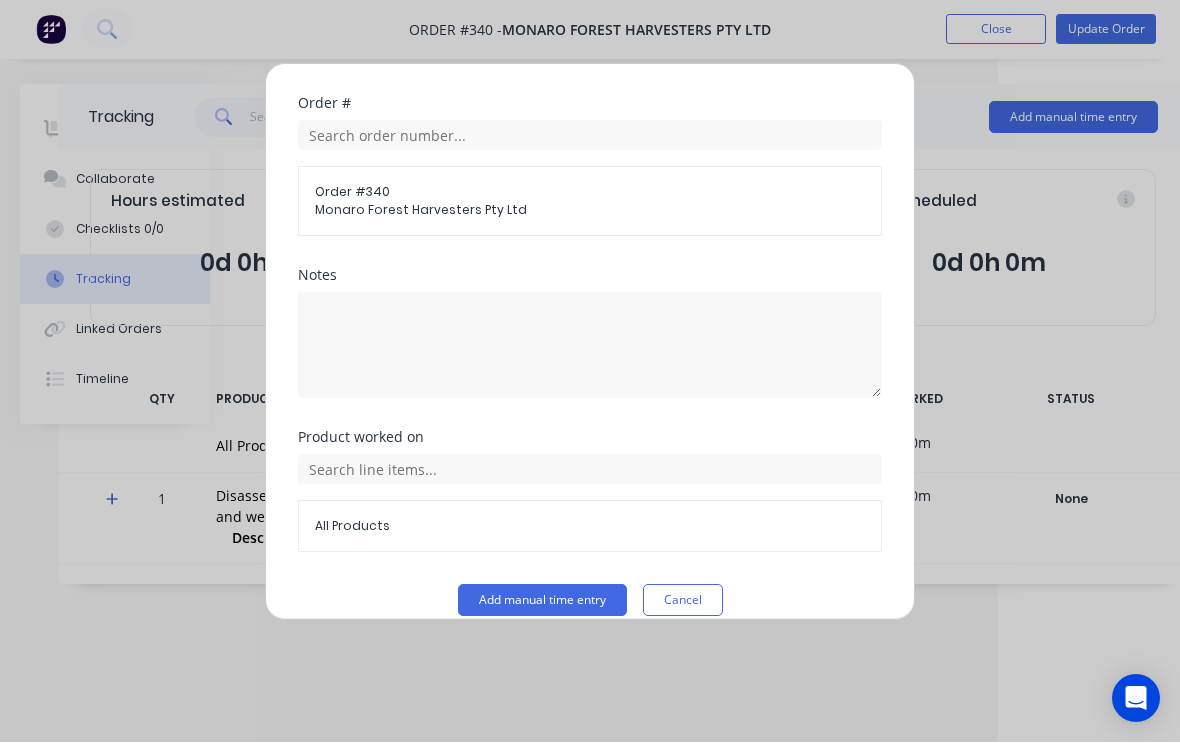 click on "Add manual time entry" at bounding box center (542, 601) 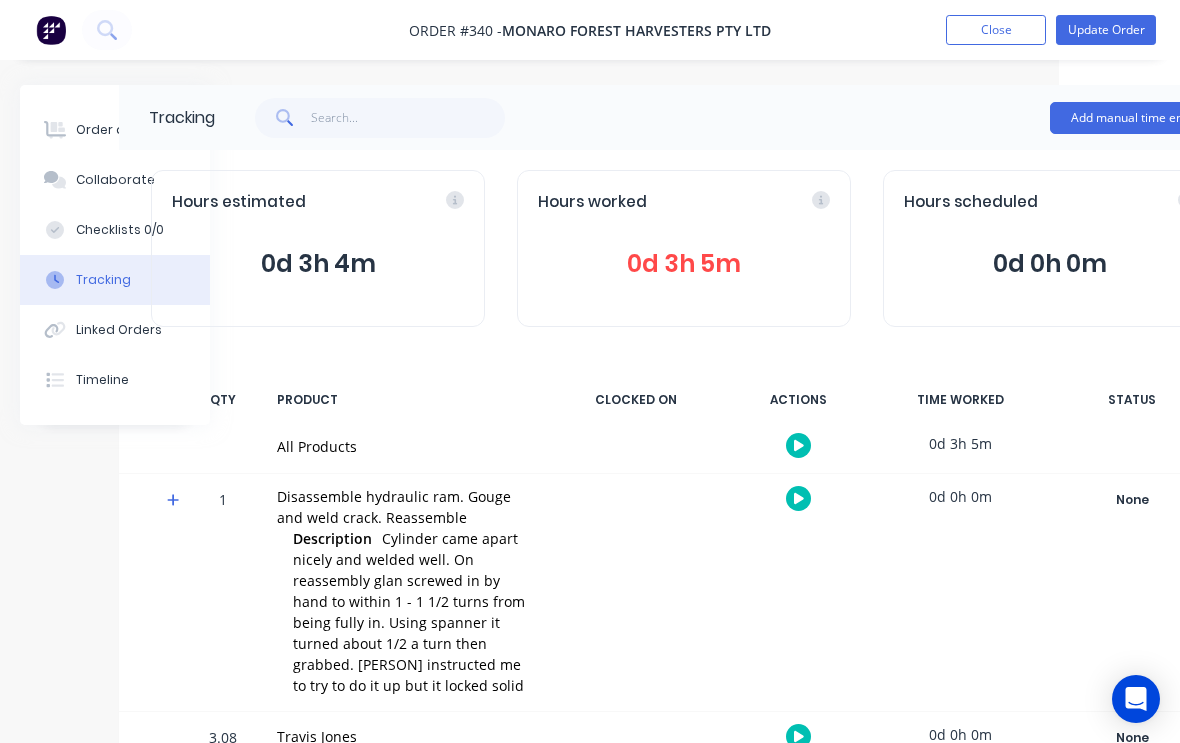 scroll, scrollTop: 0, scrollLeft: 0, axis: both 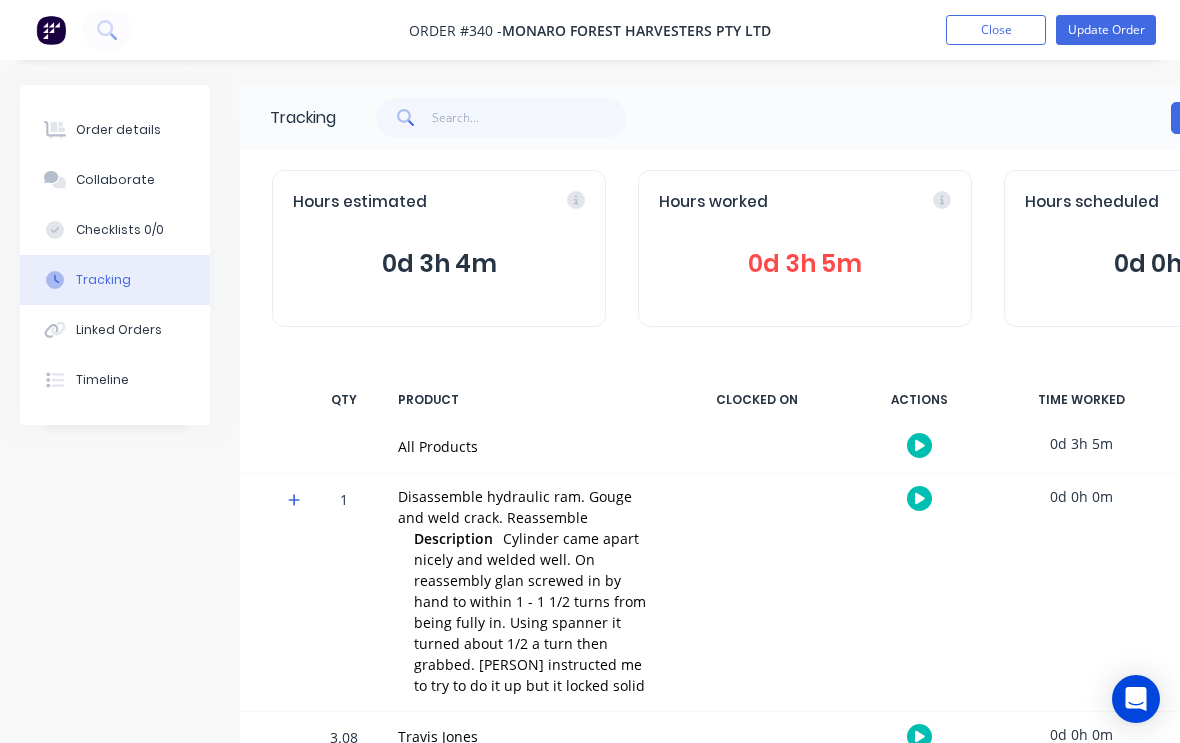 click on "Order details" at bounding box center [115, 130] 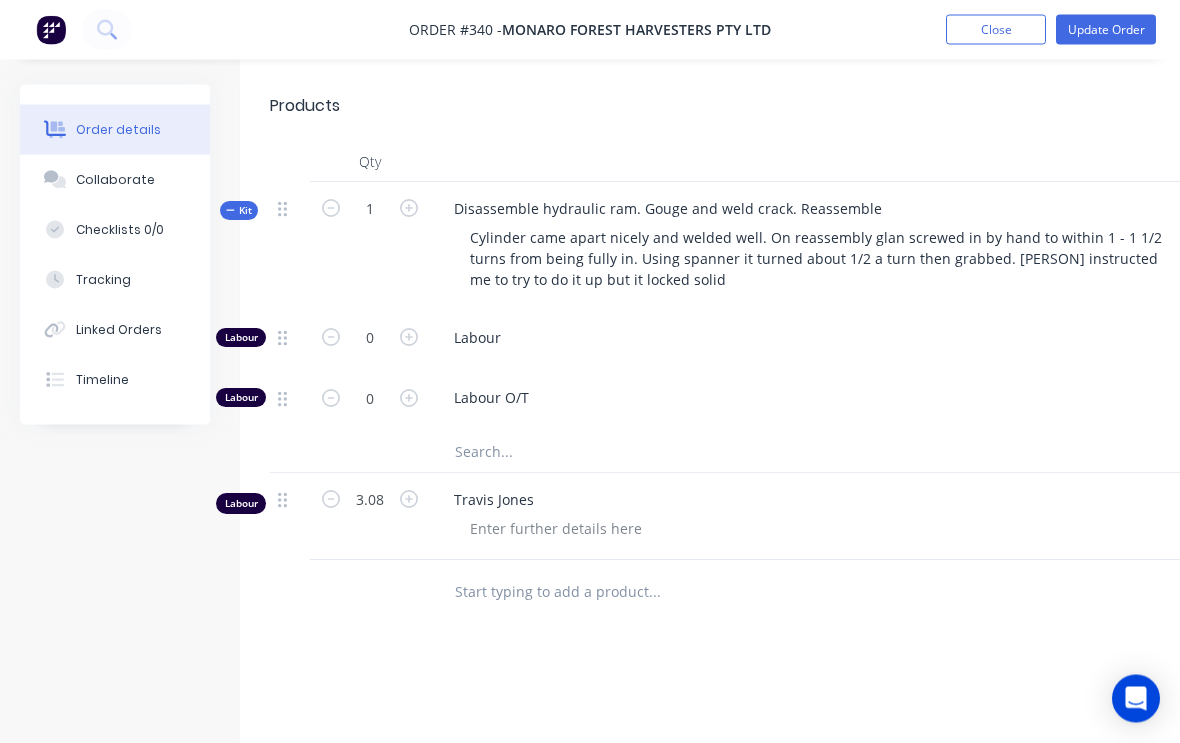 scroll, scrollTop: 712, scrollLeft: 0, axis: vertical 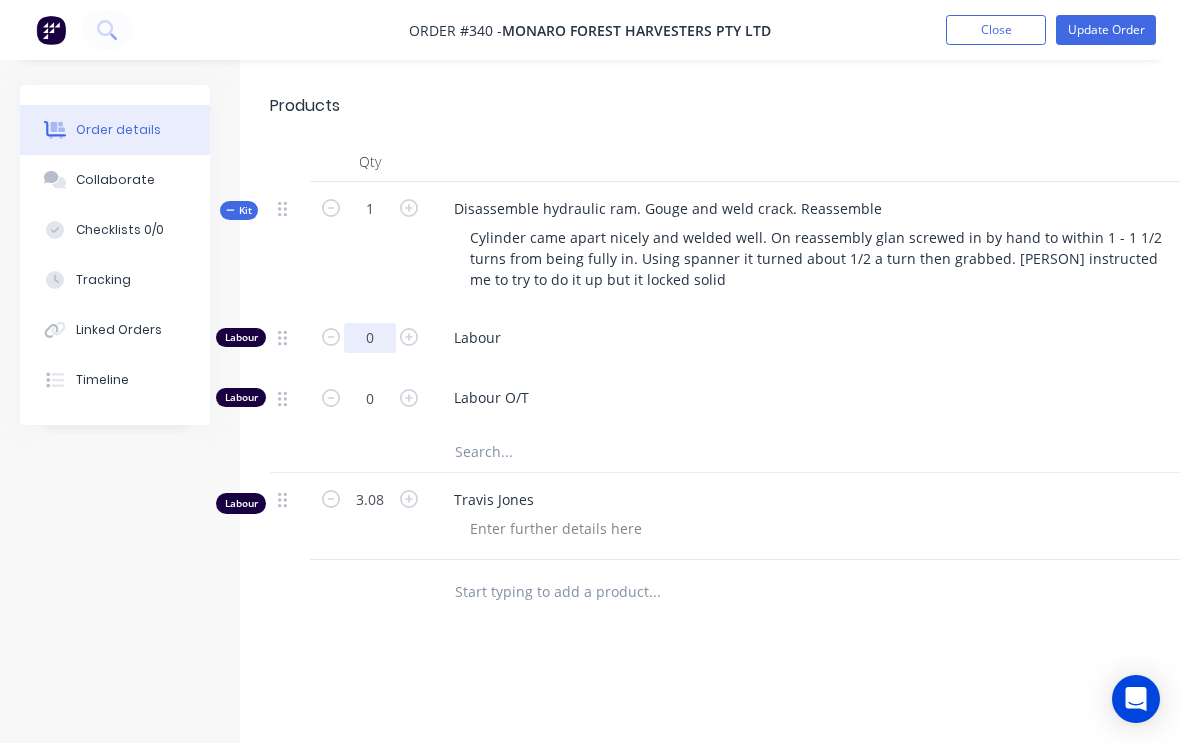 click on "0" at bounding box center (370, 338) 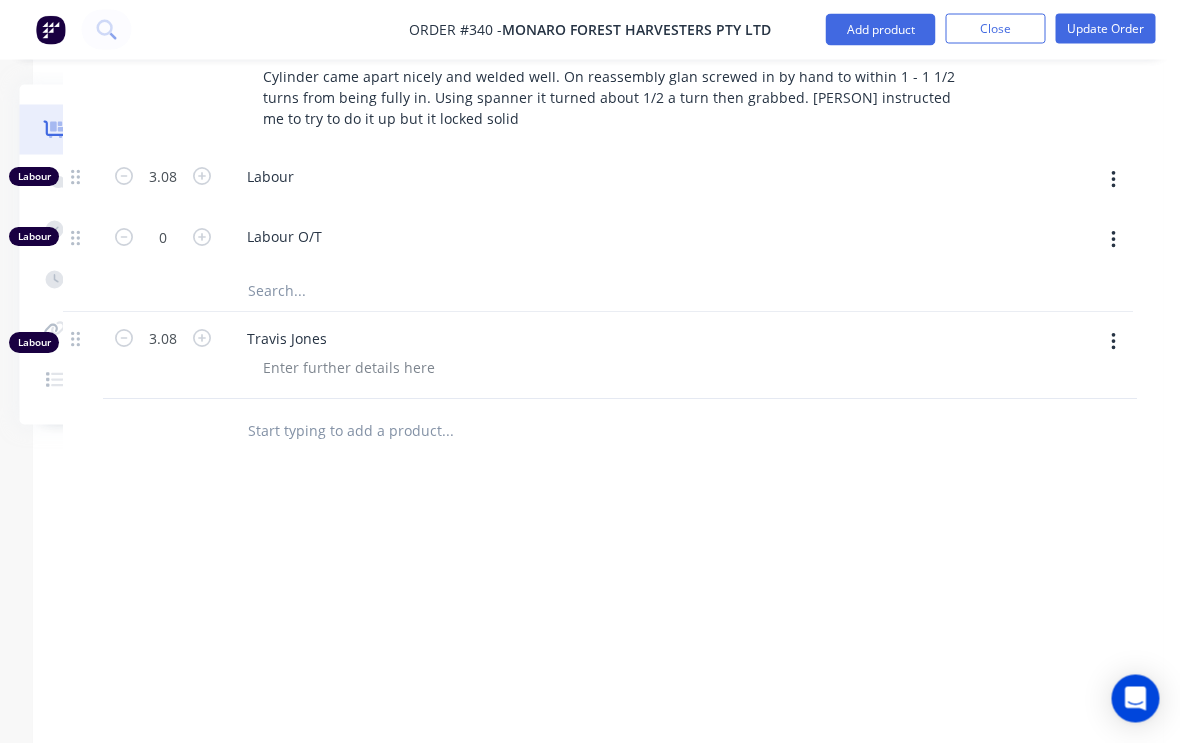 scroll, scrollTop: 872, scrollLeft: 210, axis: both 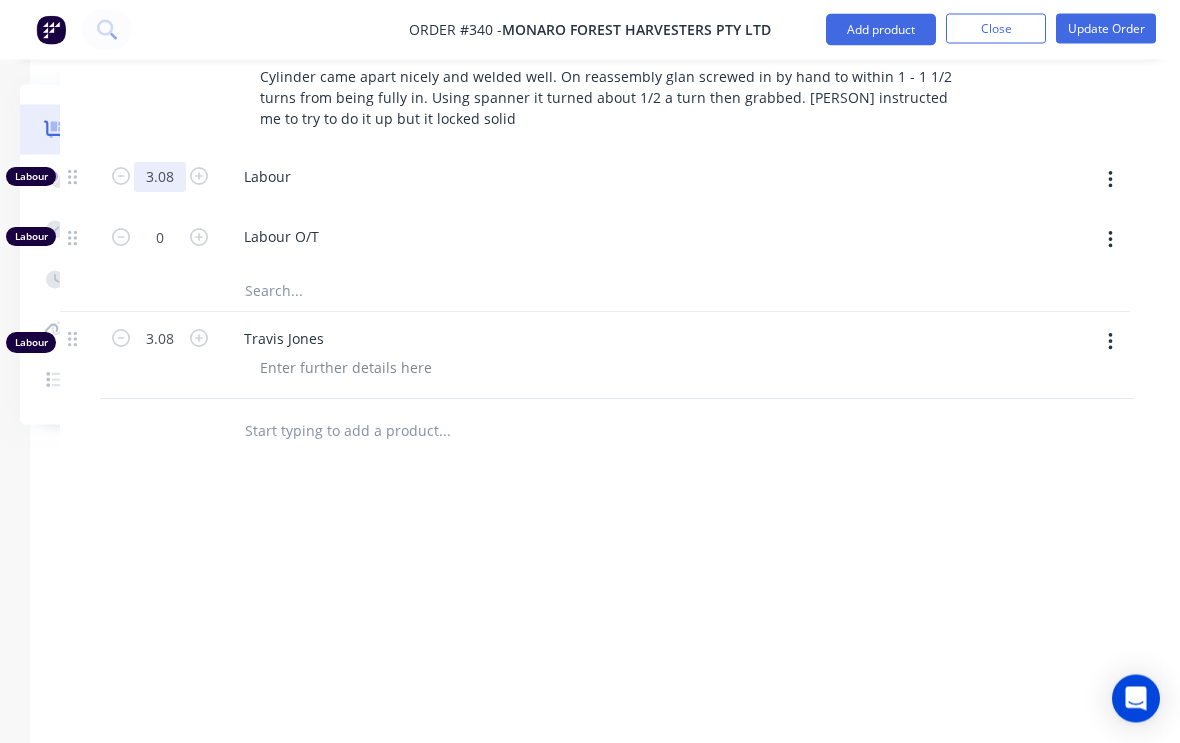 type on "3.08" 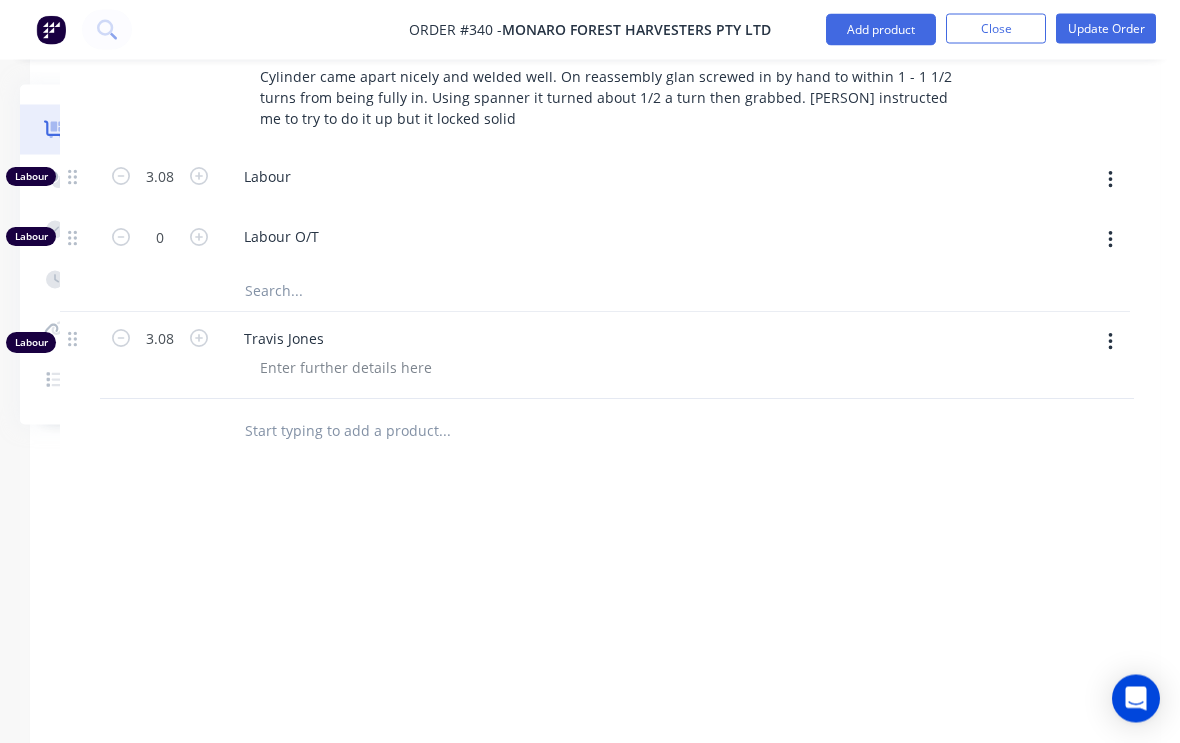 click 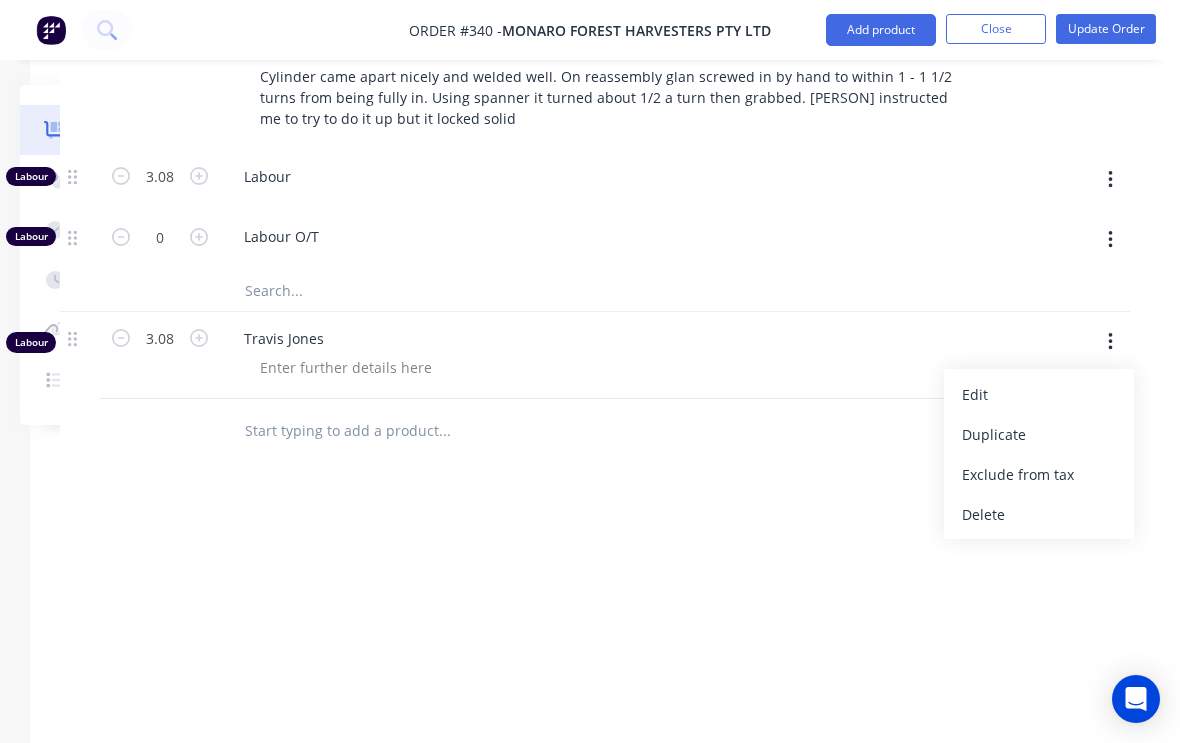 click on "Delete" at bounding box center (1039, 514) 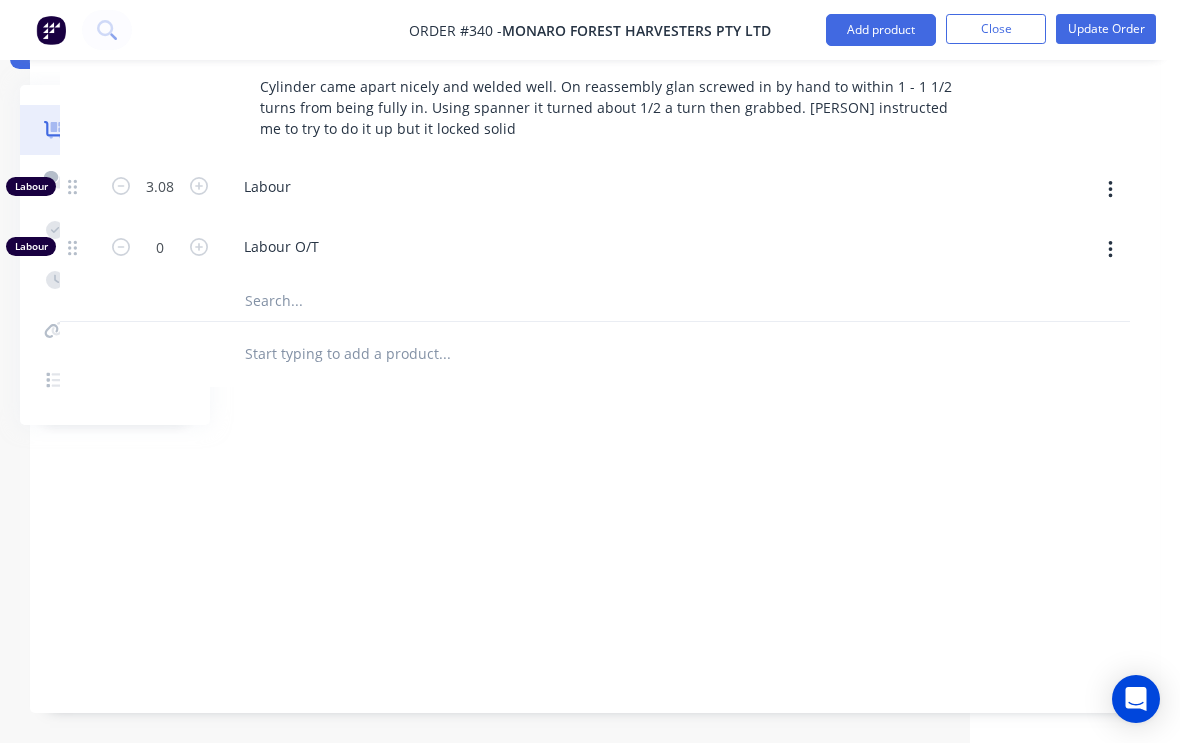scroll, scrollTop: 829, scrollLeft: 210, axis: both 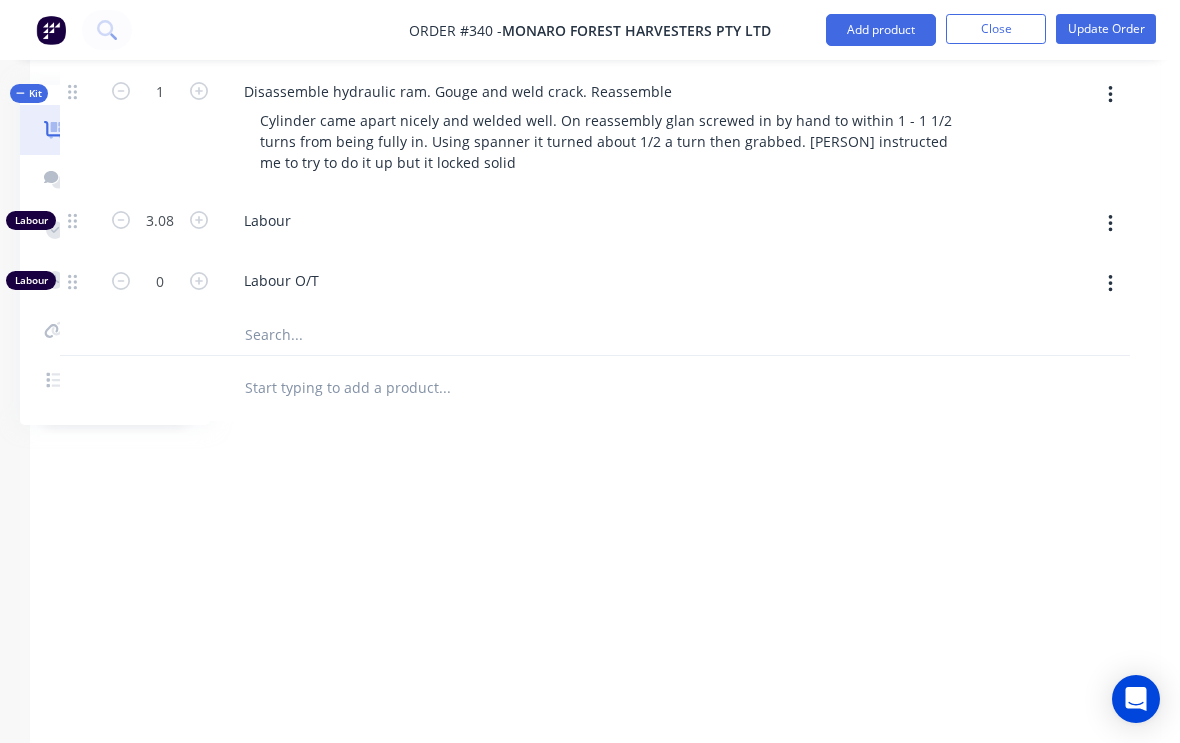 click on "Update Order" at bounding box center (1106, 29) 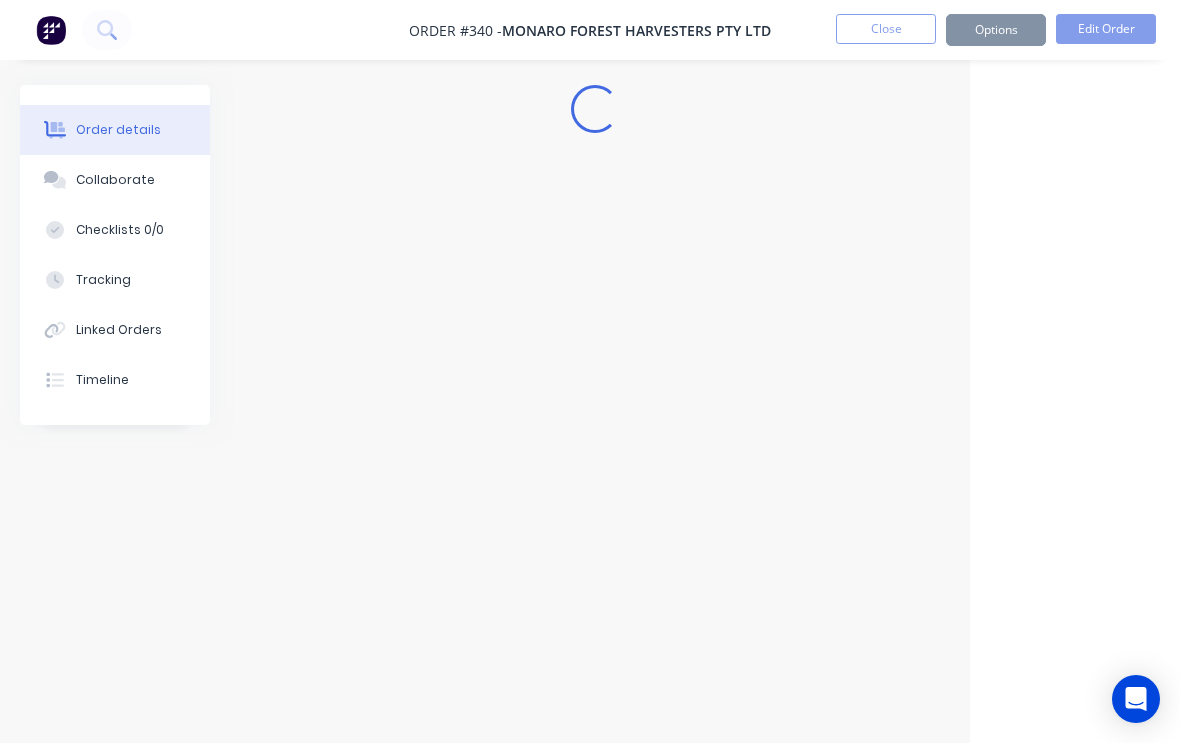 scroll, scrollTop: 0, scrollLeft: 210, axis: horizontal 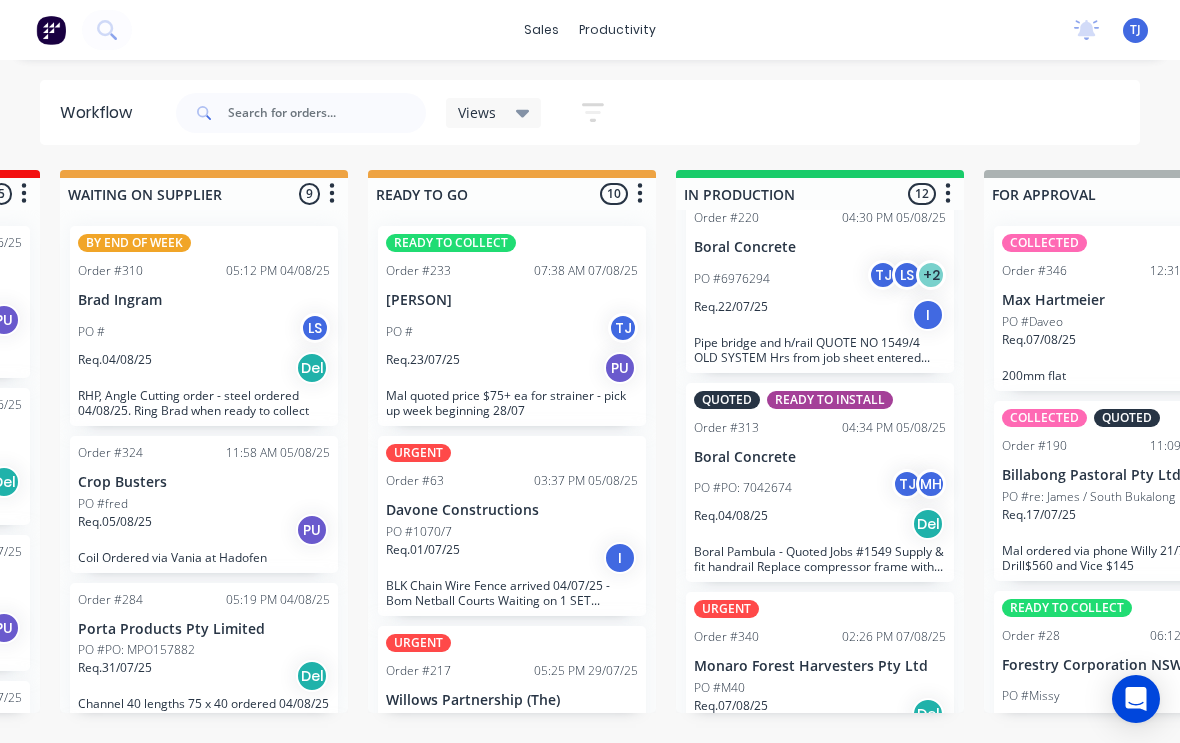 click on "Req. 07/08/25 Del" at bounding box center (820, 714) 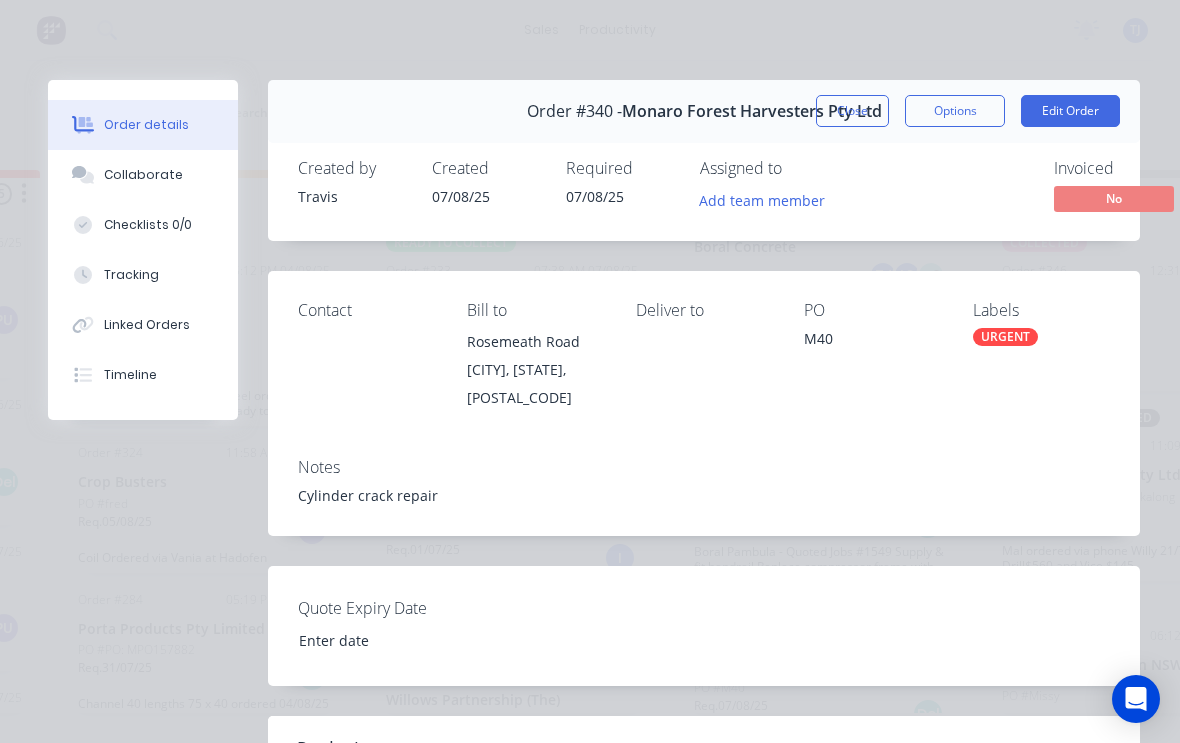 scroll, scrollTop: 0, scrollLeft: 0, axis: both 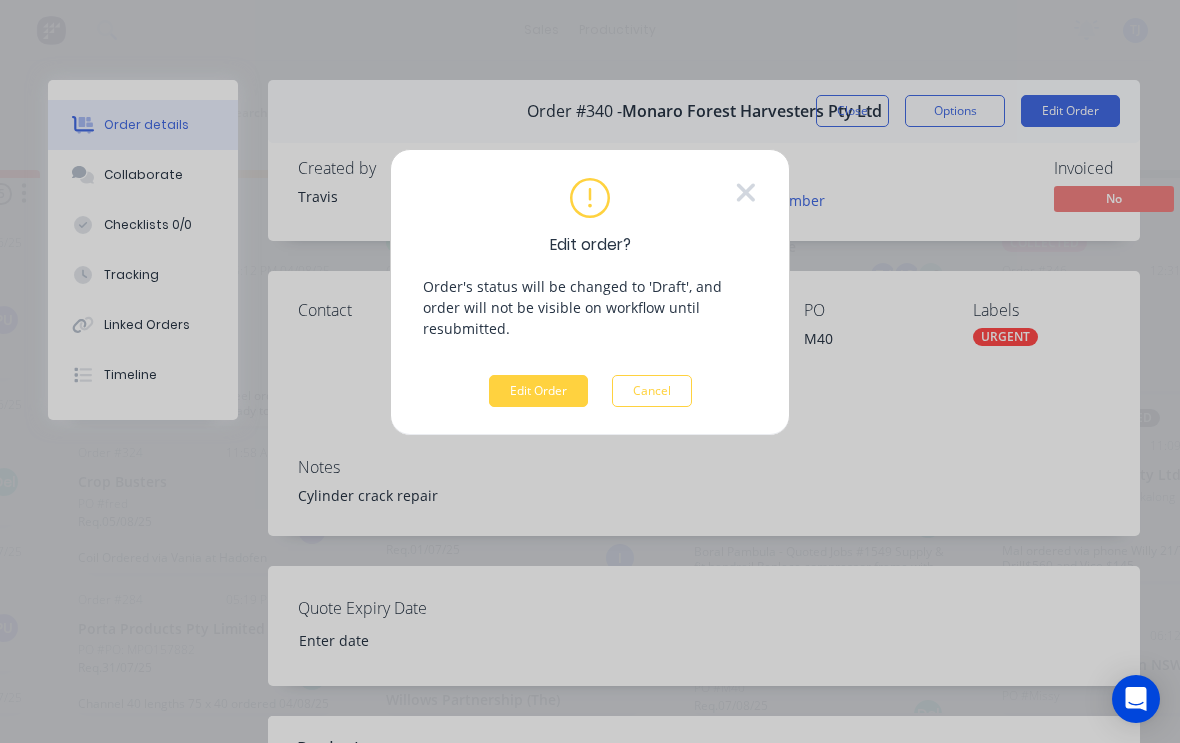 click on "Edit Order" at bounding box center (538, 391) 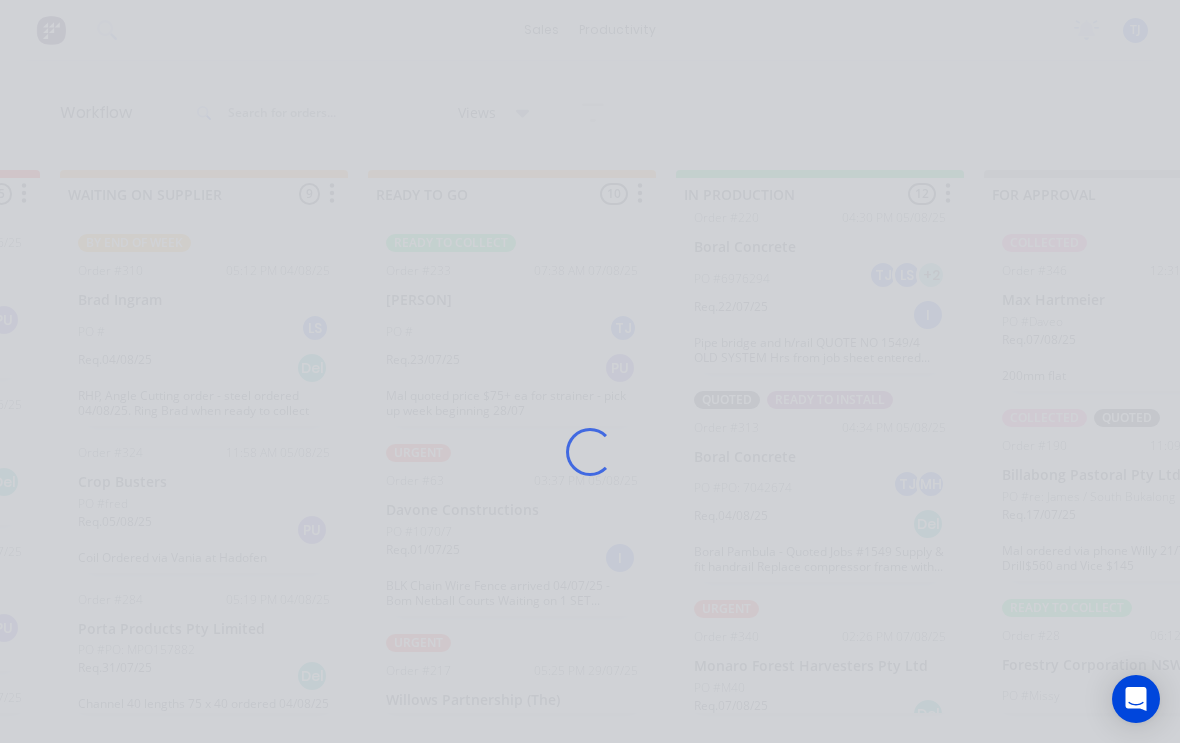 scroll, scrollTop: 1, scrollLeft: 0, axis: vertical 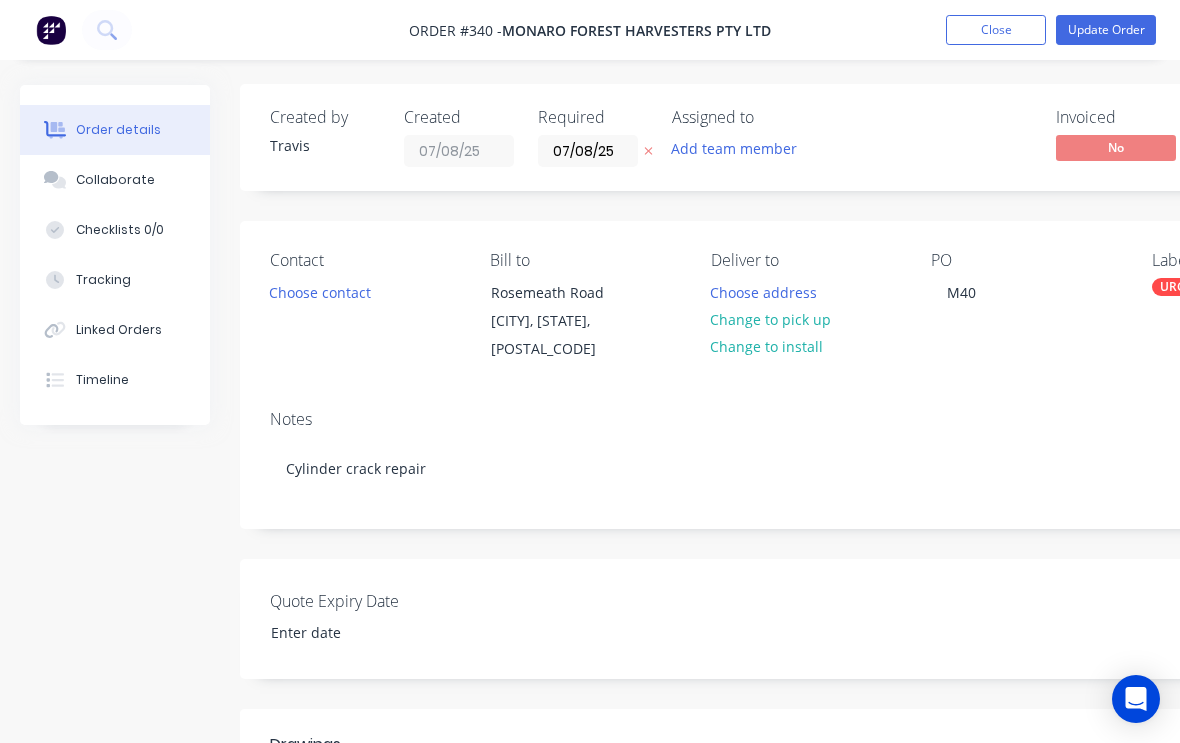 click on "Change to pick up" at bounding box center (771, 319) 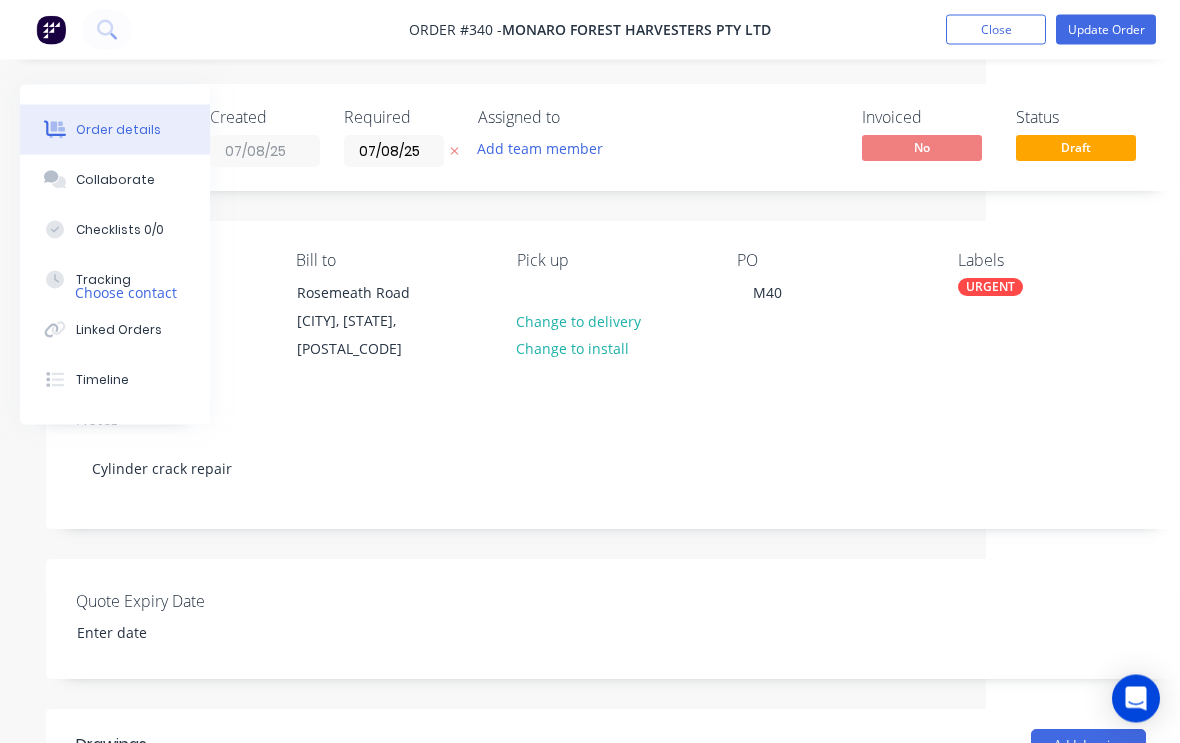 scroll, scrollTop: 0, scrollLeft: 202, axis: horizontal 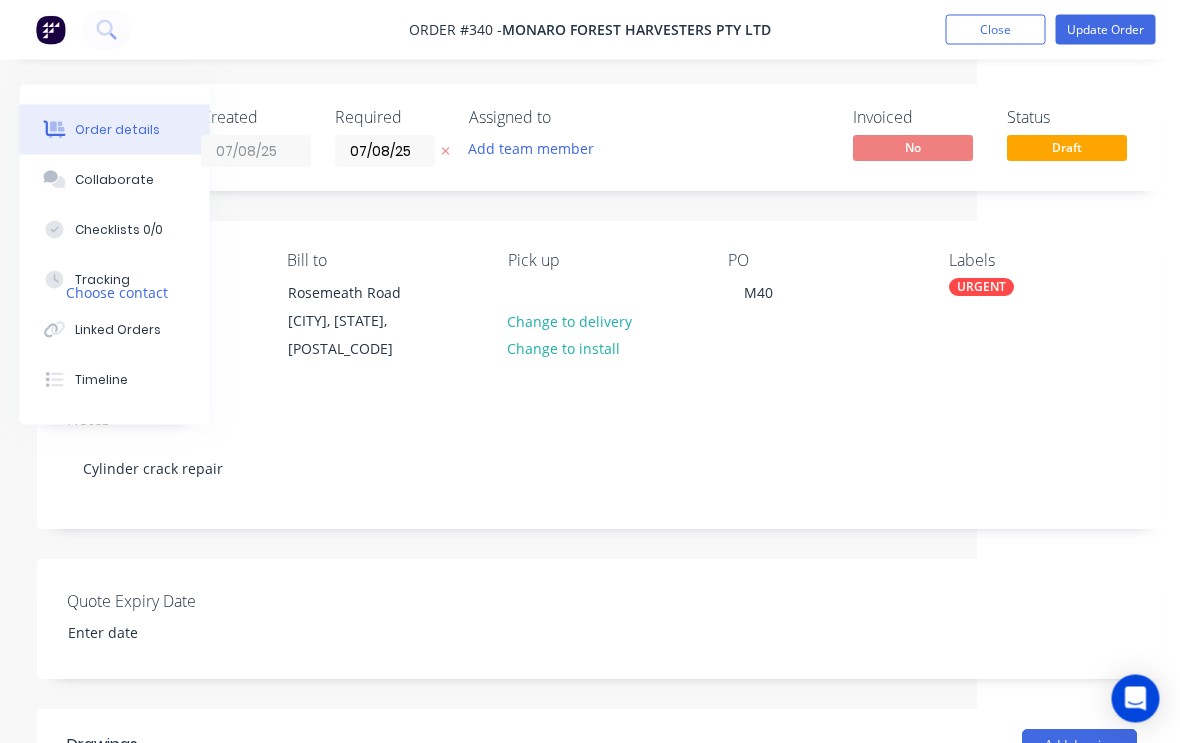 click on "Labels URGENT" at bounding box center (1044, 308) 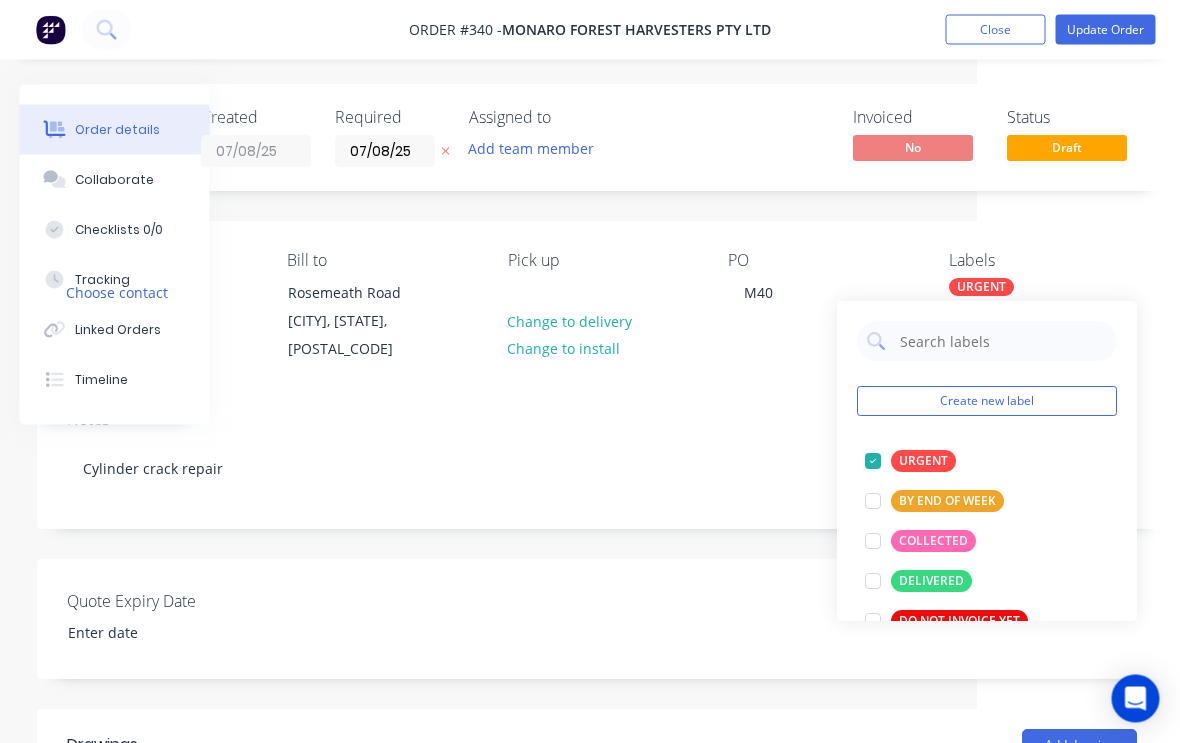 scroll, scrollTop: 1, scrollLeft: 203, axis: both 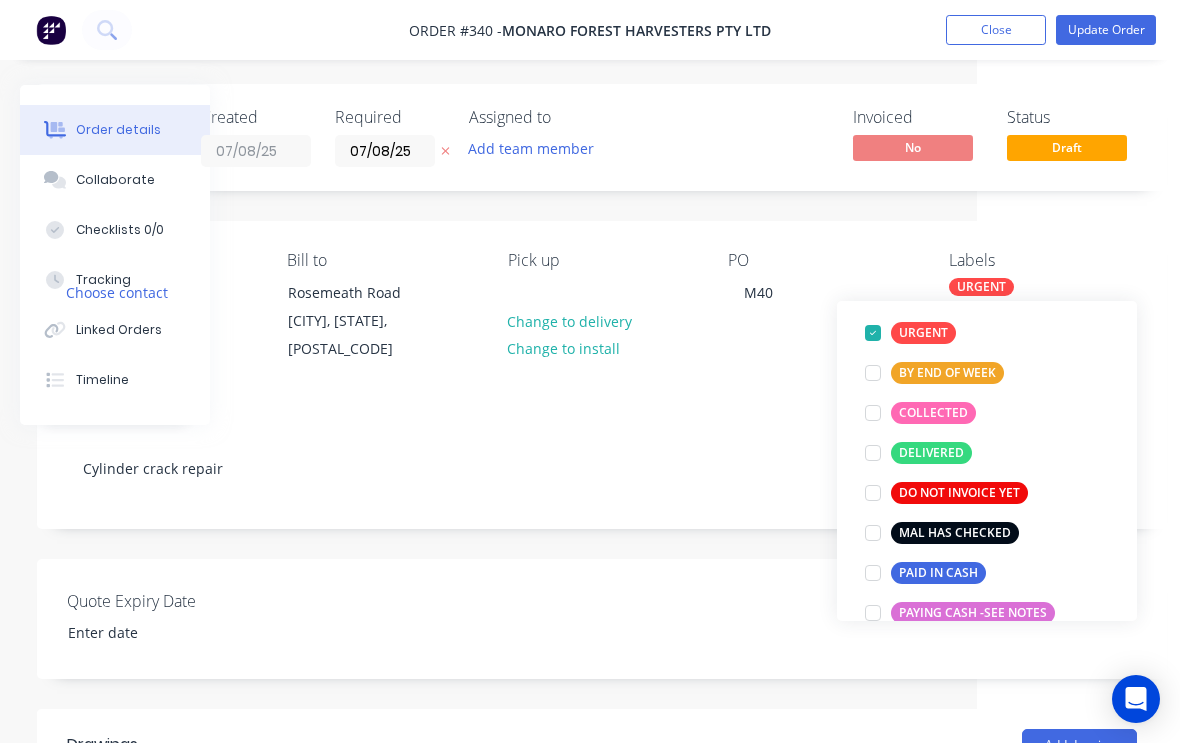 click at bounding box center [873, 413] 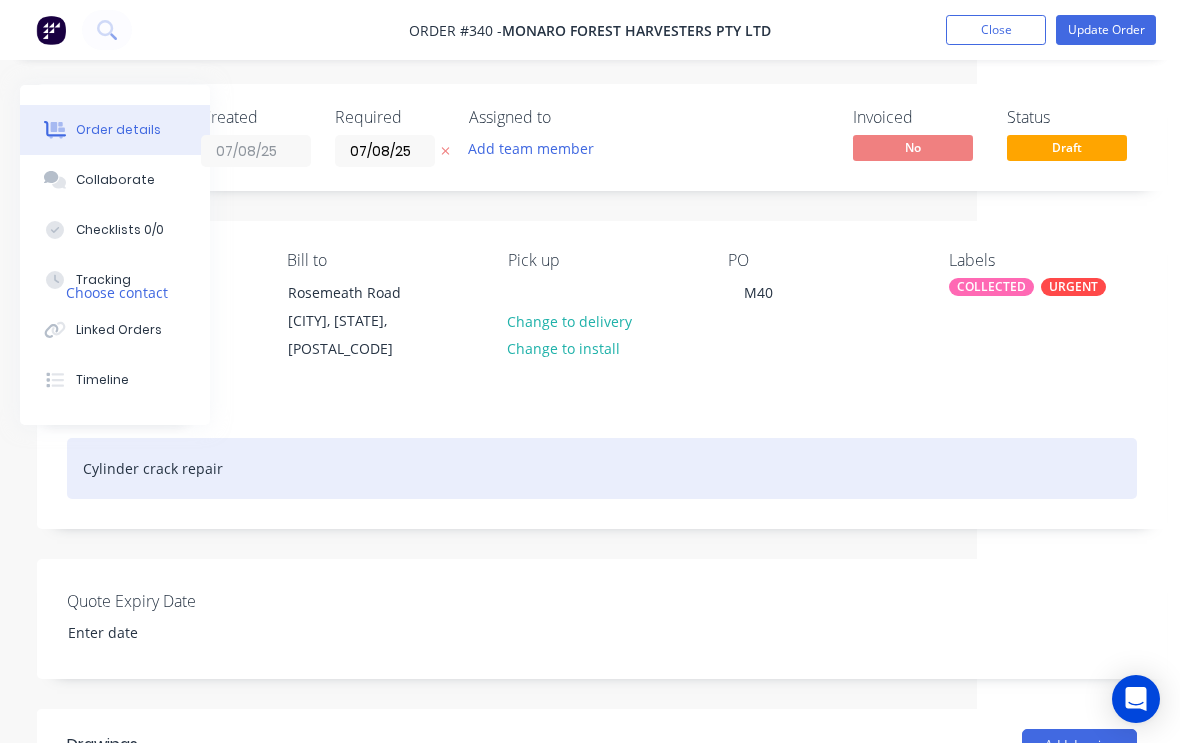 click on "Cylinder crack repair" at bounding box center [602, 468] 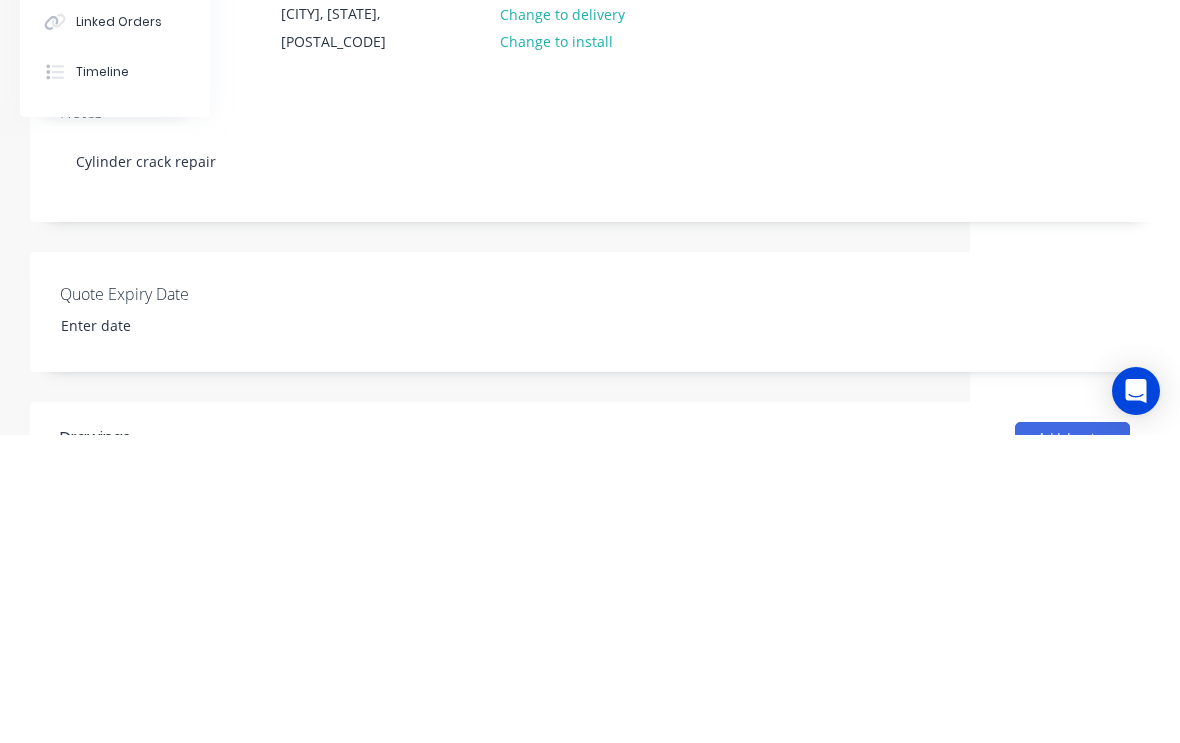 scroll, scrollTop: 309, scrollLeft: 210, axis: both 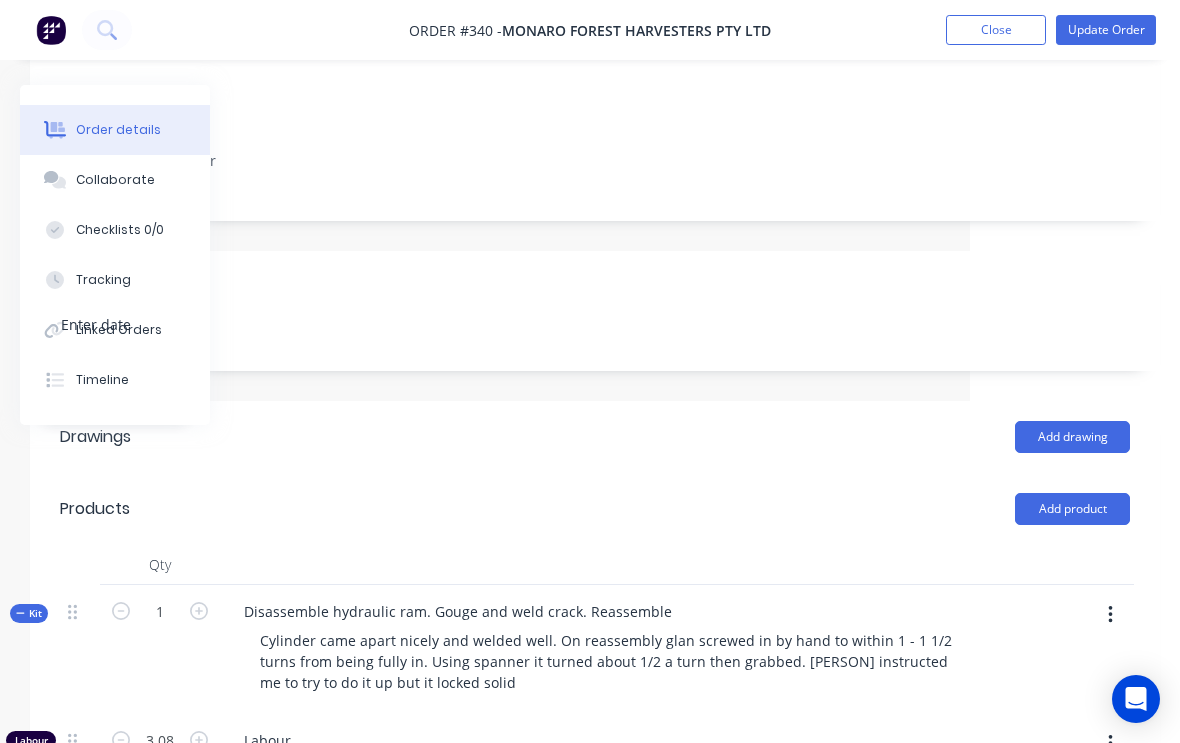 click on "Update Order" at bounding box center (1106, 30) 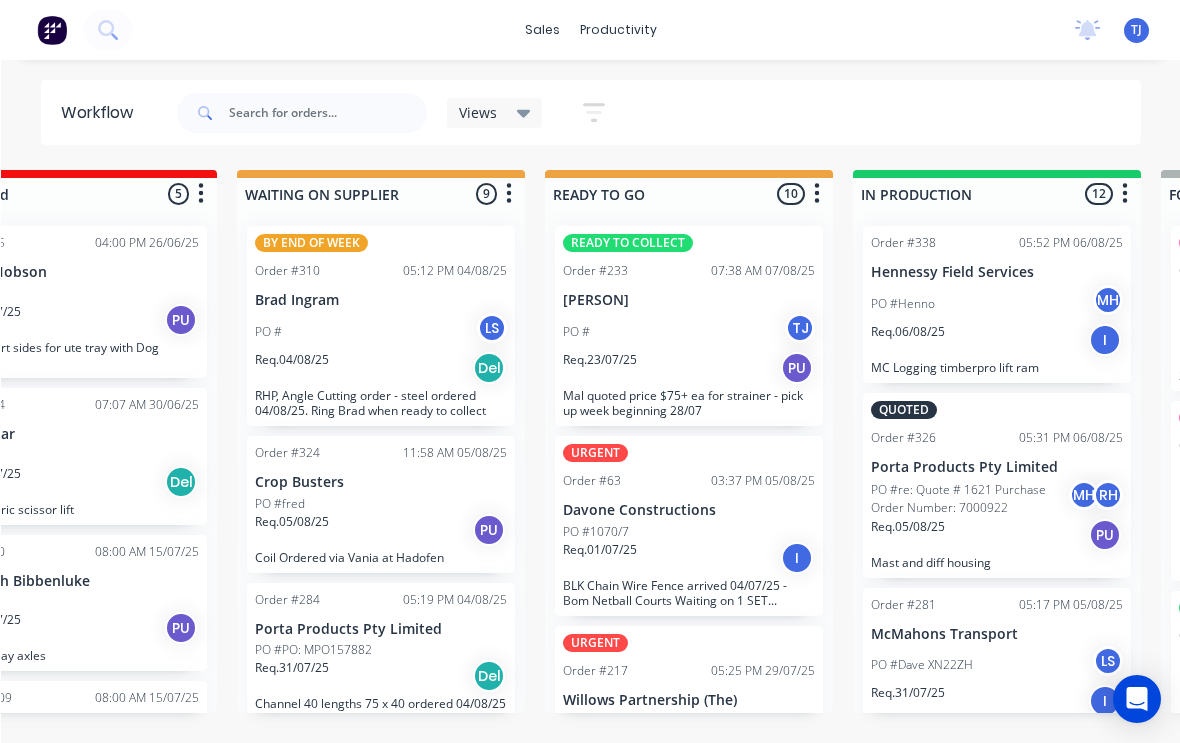 scroll, scrollTop: 1, scrollLeft: 422, axis: both 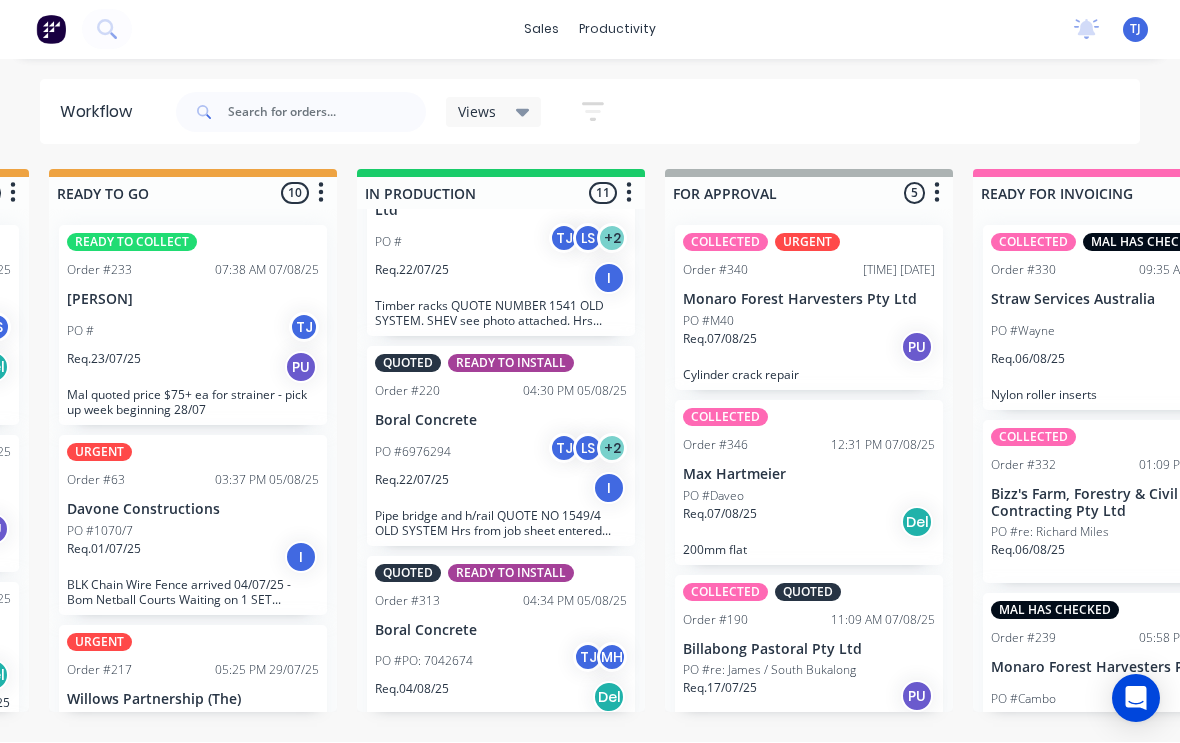 click on "PO #M40" at bounding box center (809, 322) 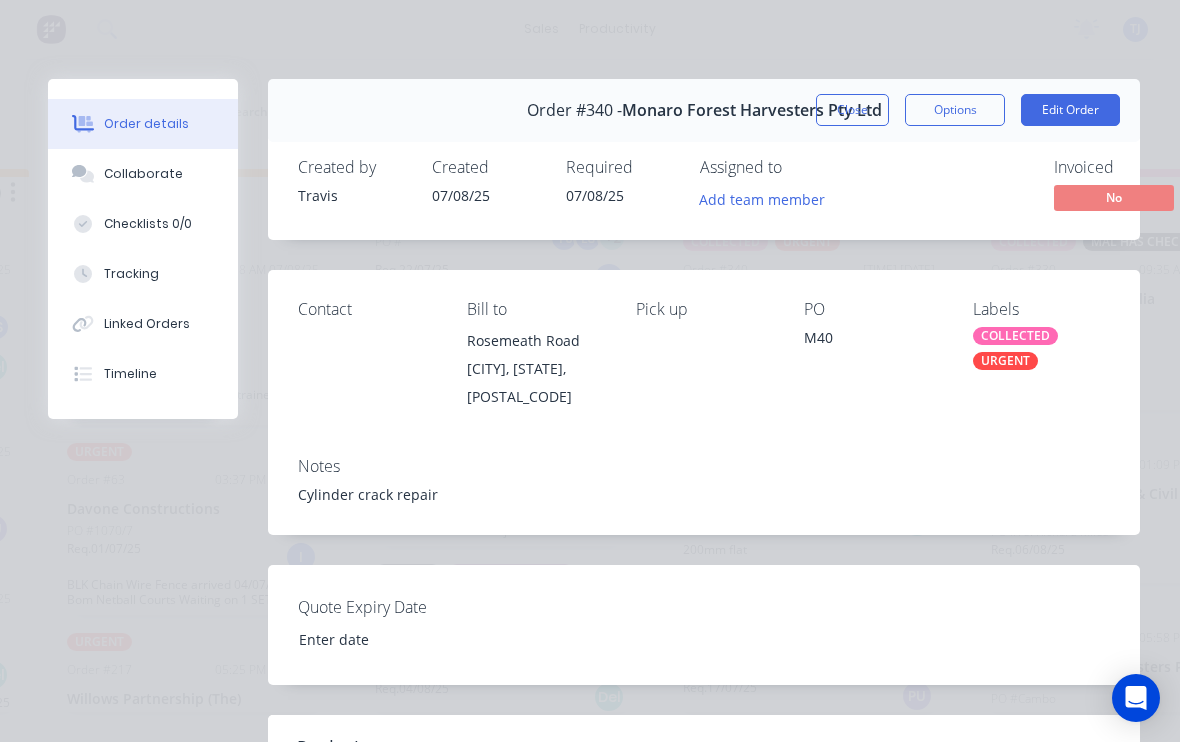 click on "Edit Order" at bounding box center [1070, 111] 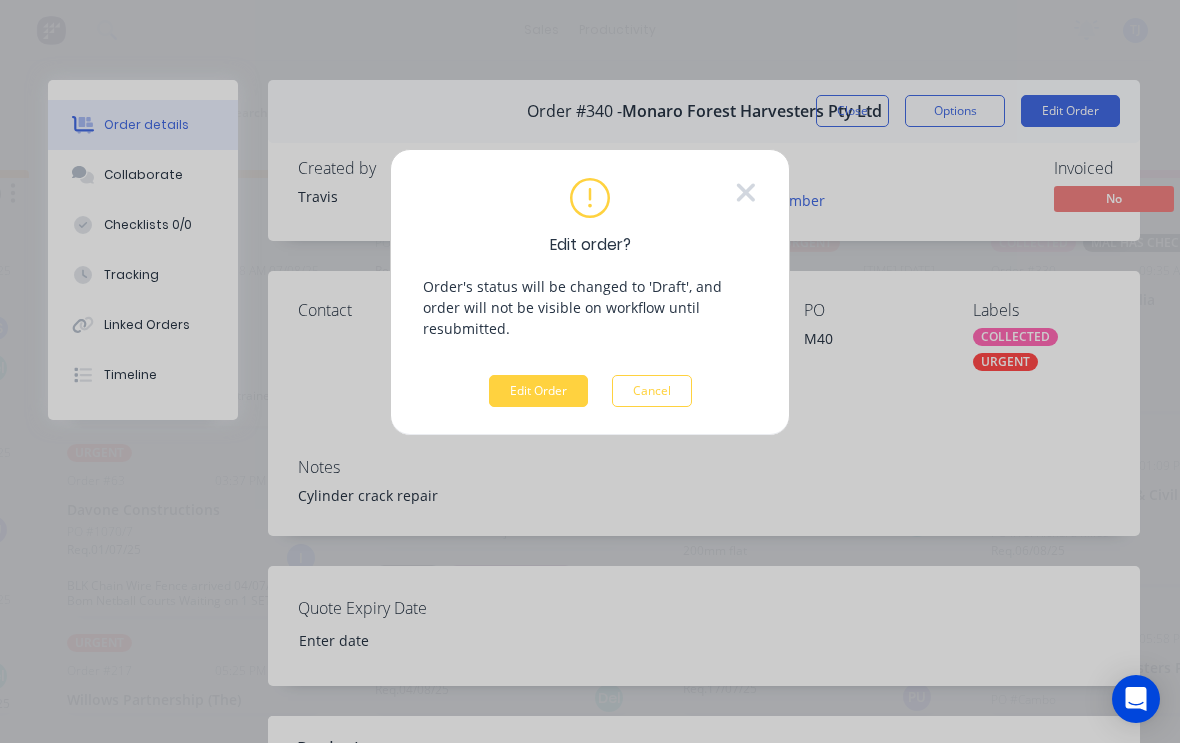 click on "Edit Order" at bounding box center (538, 391) 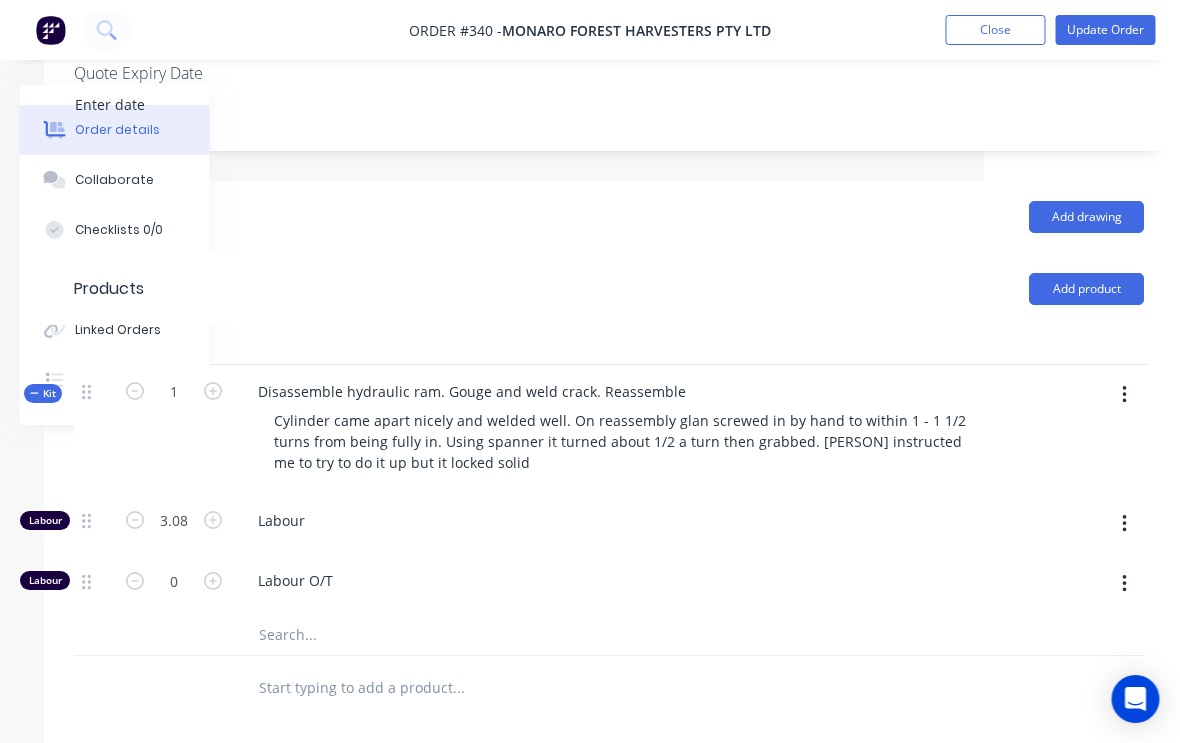 scroll, scrollTop: 529, scrollLeft: 210, axis: both 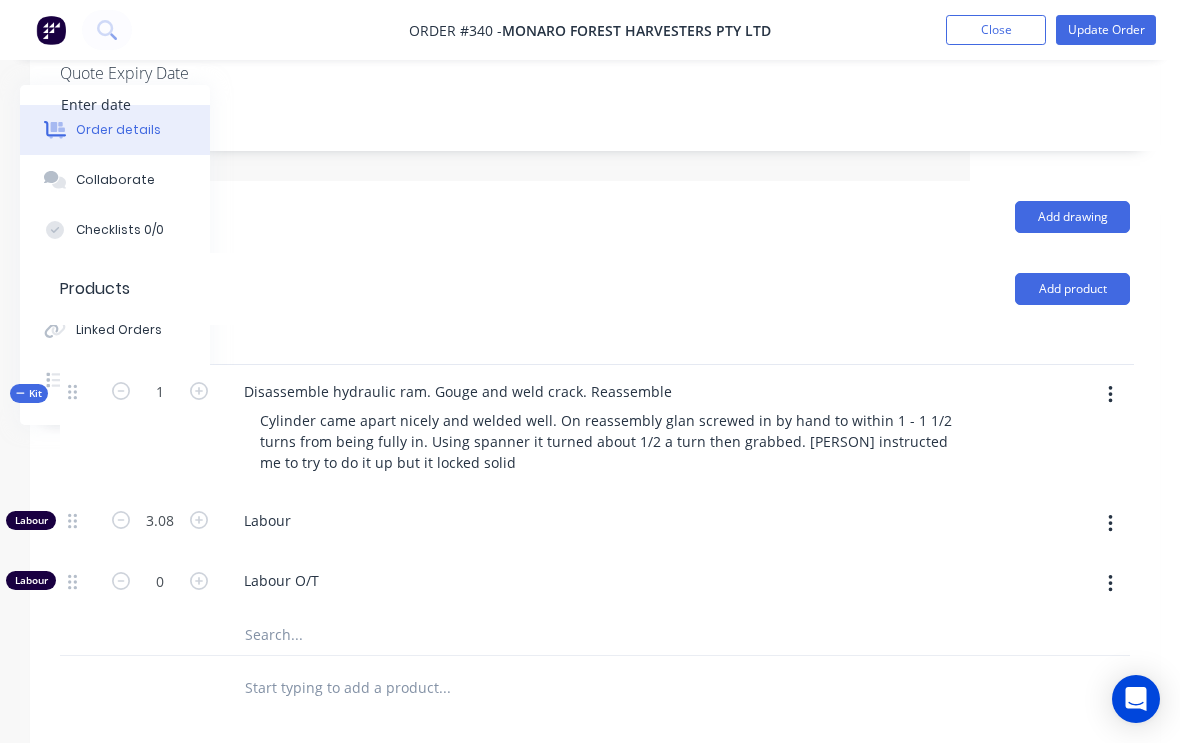 click at bounding box center [1110, 395] 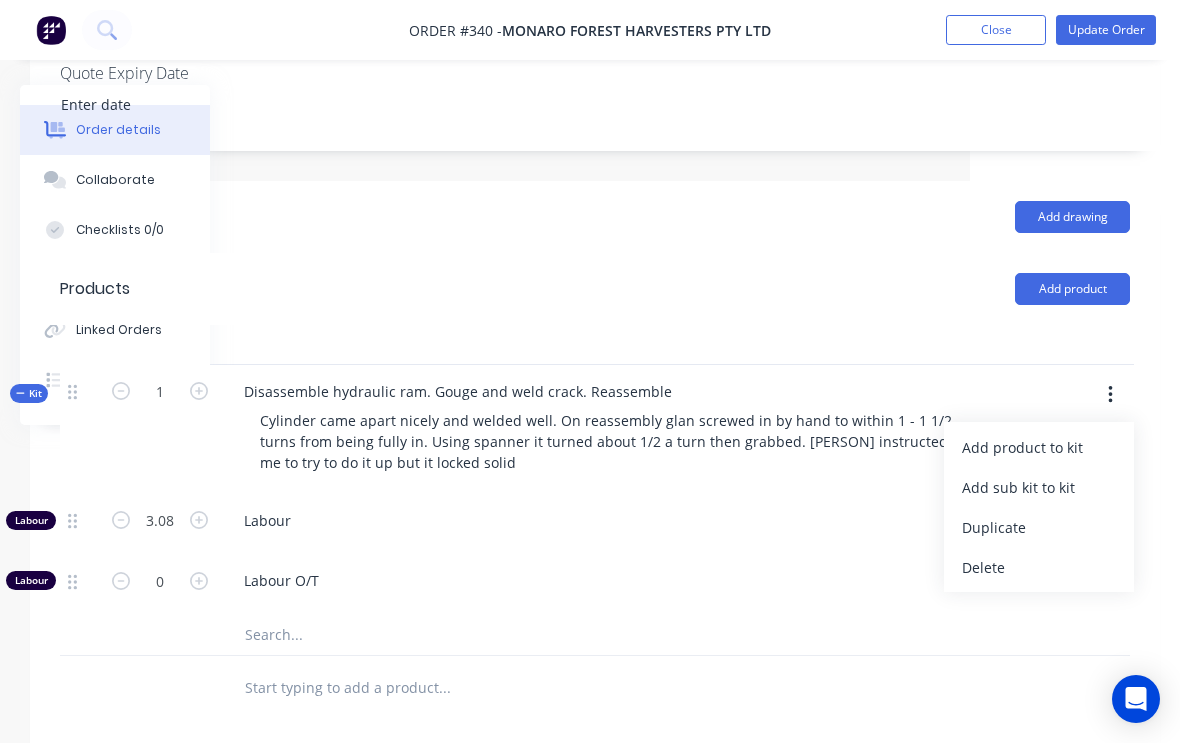 click on "Add product to kit" at bounding box center [1039, 447] 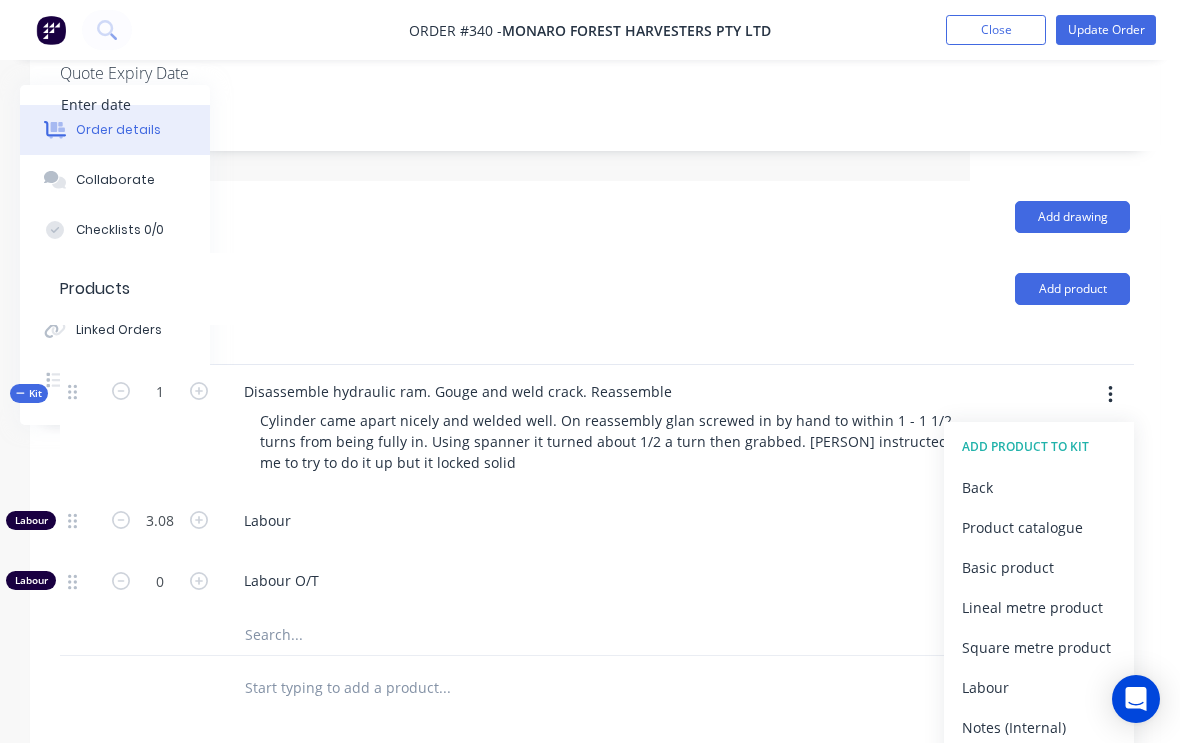 click on "Product catalogue" at bounding box center (1039, 527) 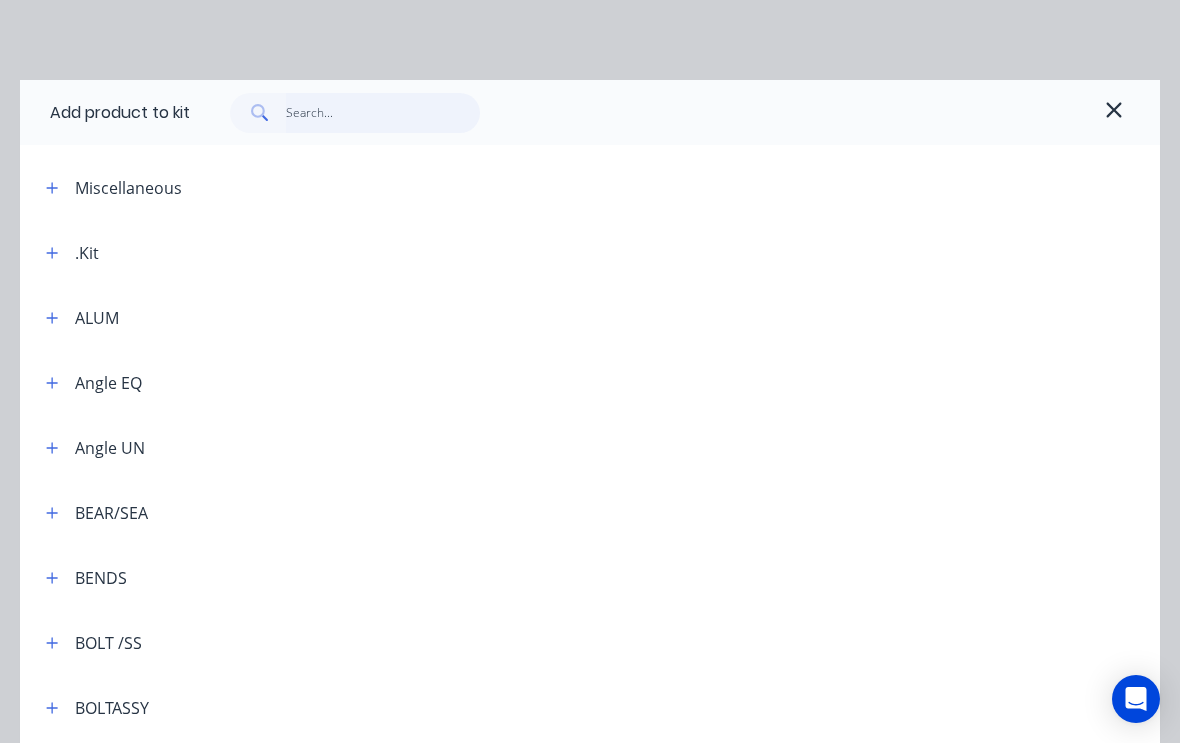 click at bounding box center (383, 113) 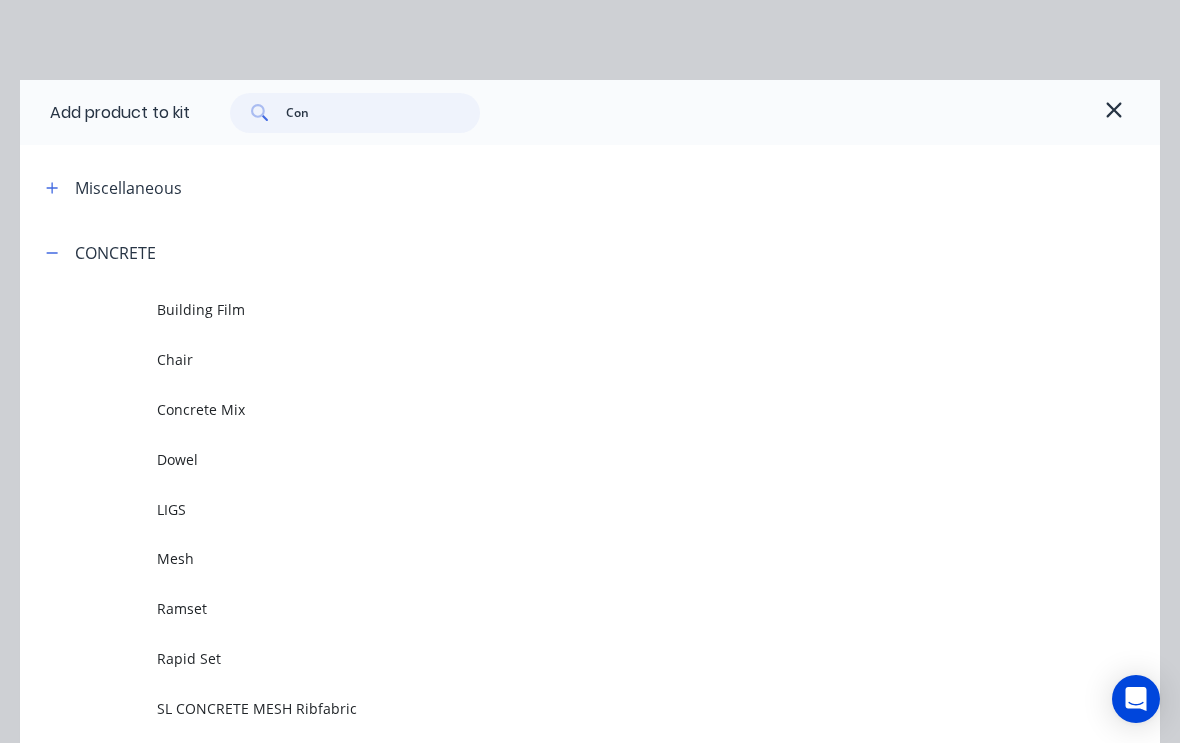 type on "Cons" 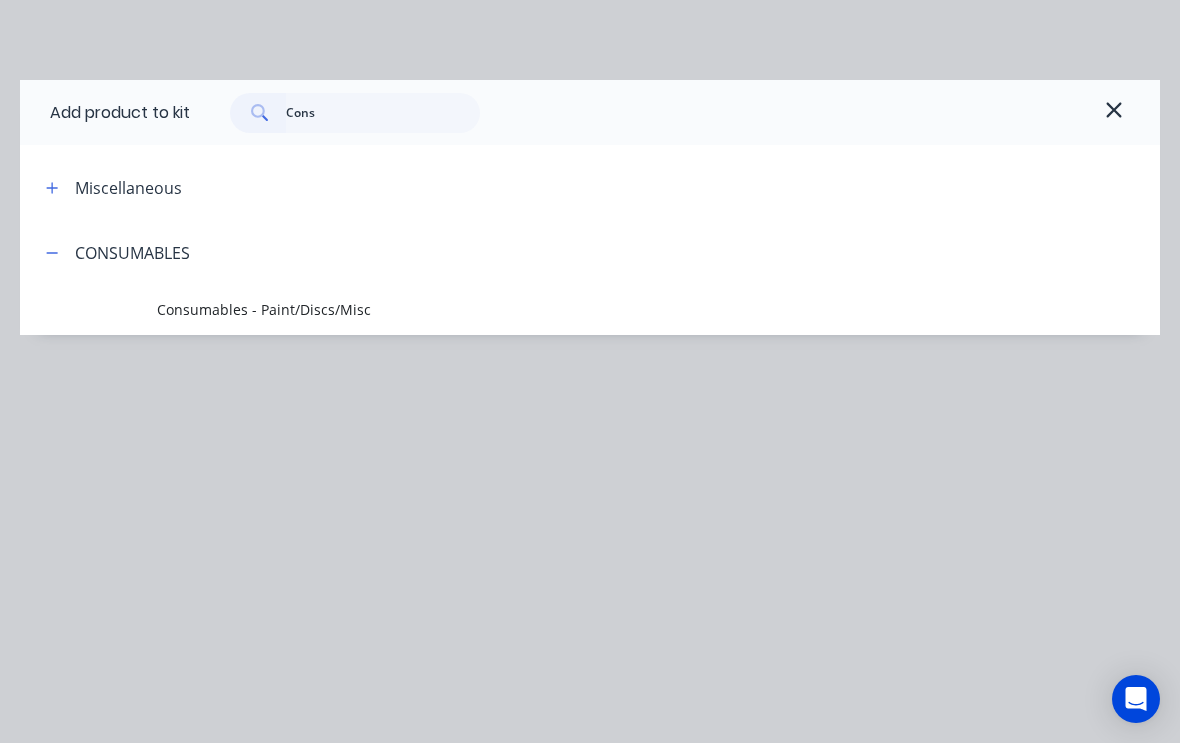 click on "Consumables - Paint/Discs/Misc" at bounding box center [558, 309] 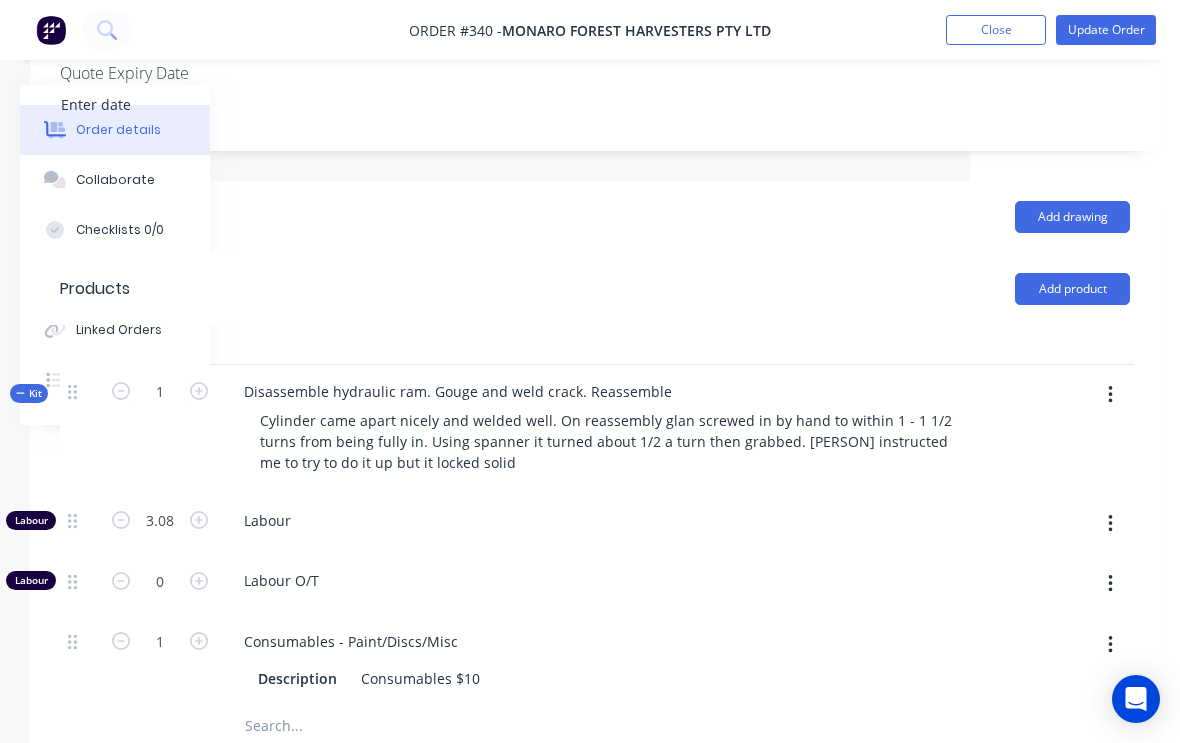 click at bounding box center [1110, 395] 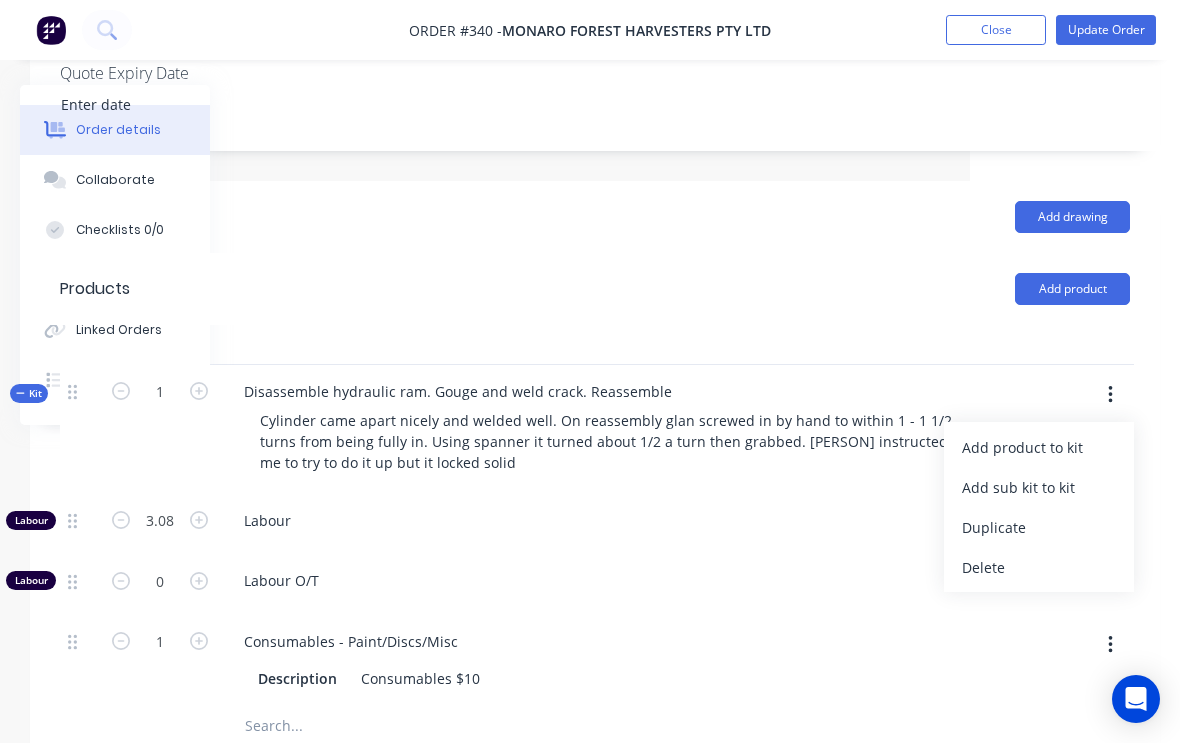 click on "Add product to kit" at bounding box center [1039, 447] 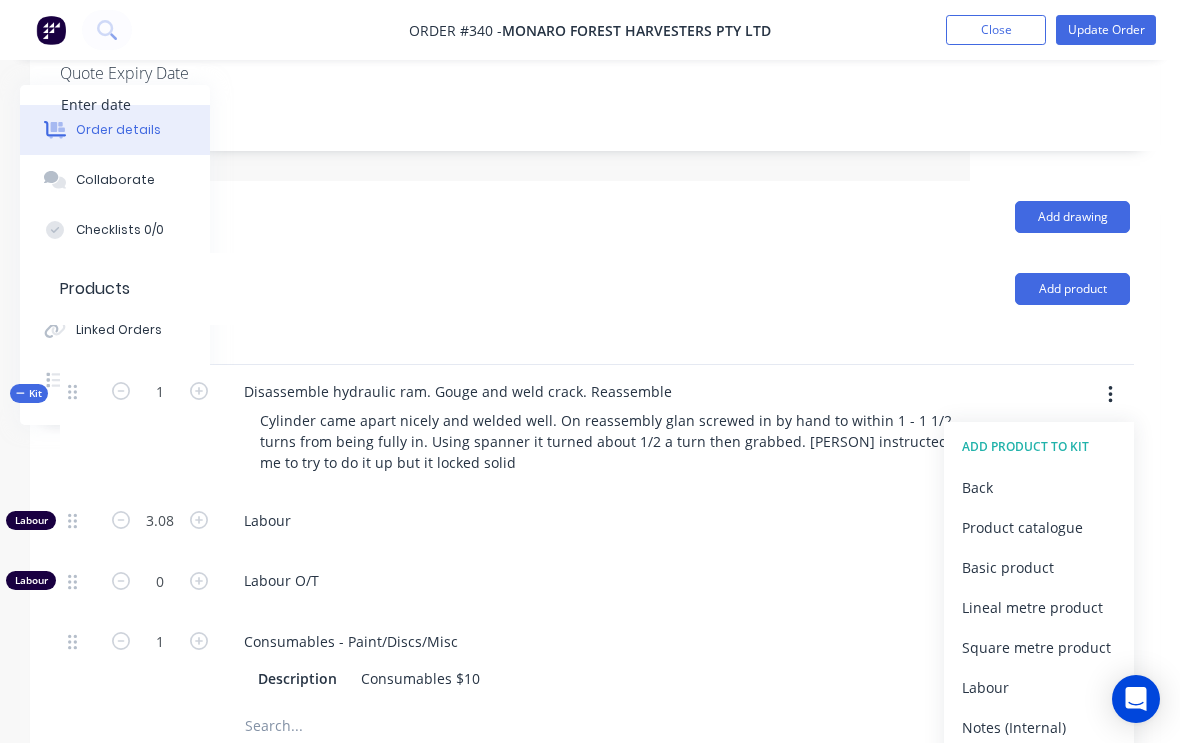 click on "Product catalogue" at bounding box center (1039, 527) 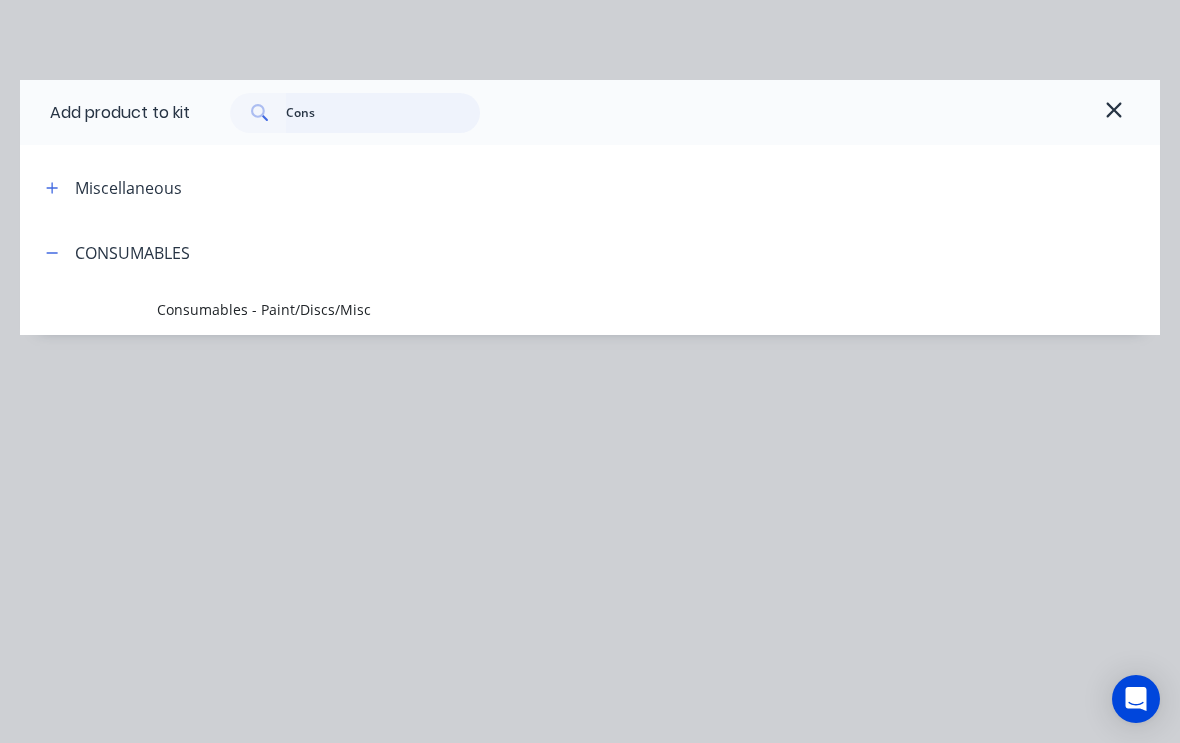 click on "Cons" at bounding box center (383, 113) 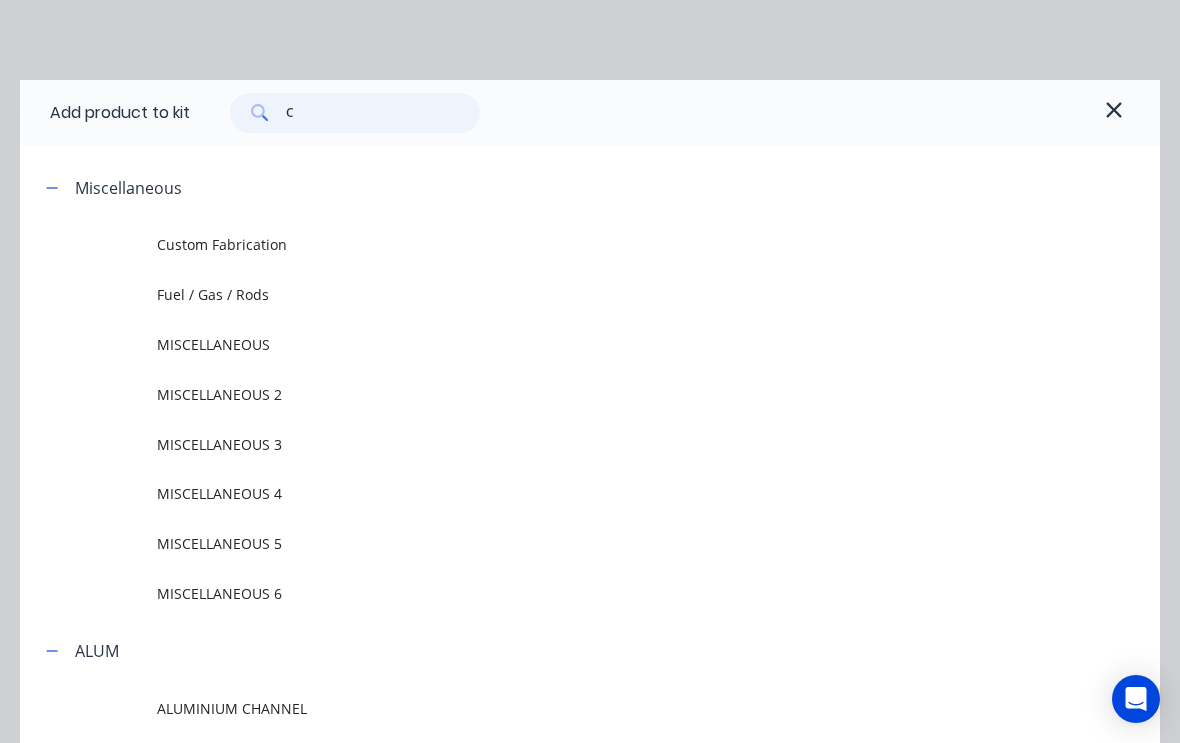 type on "Cs" 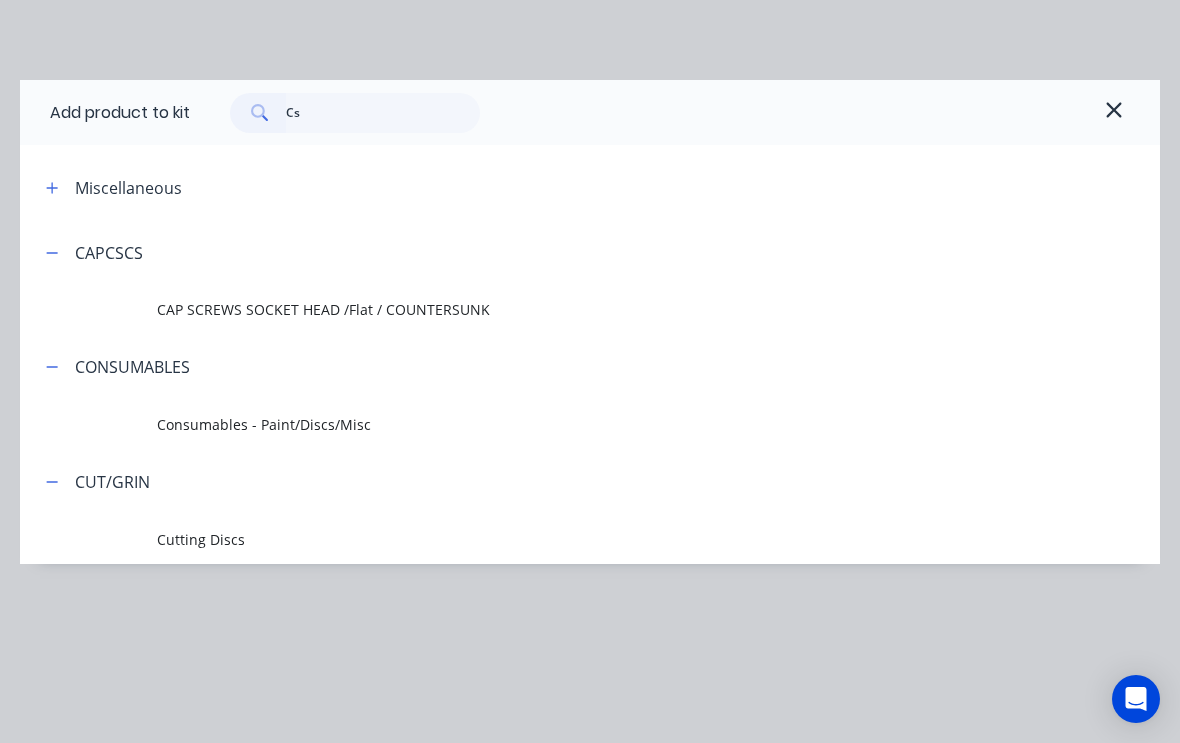 click on "CAP SCREWS SOCKET HEAD /Flat / COUNTERSUNK" at bounding box center [558, 309] 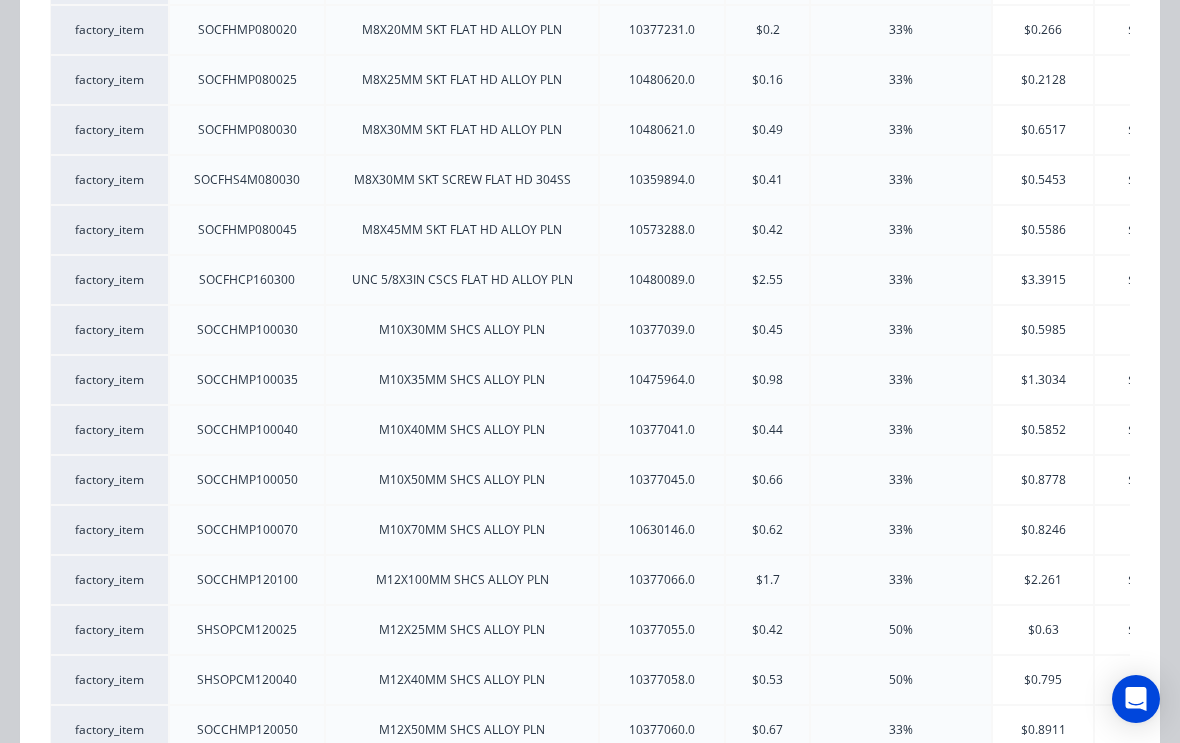 scroll, scrollTop: 718, scrollLeft: 0, axis: vertical 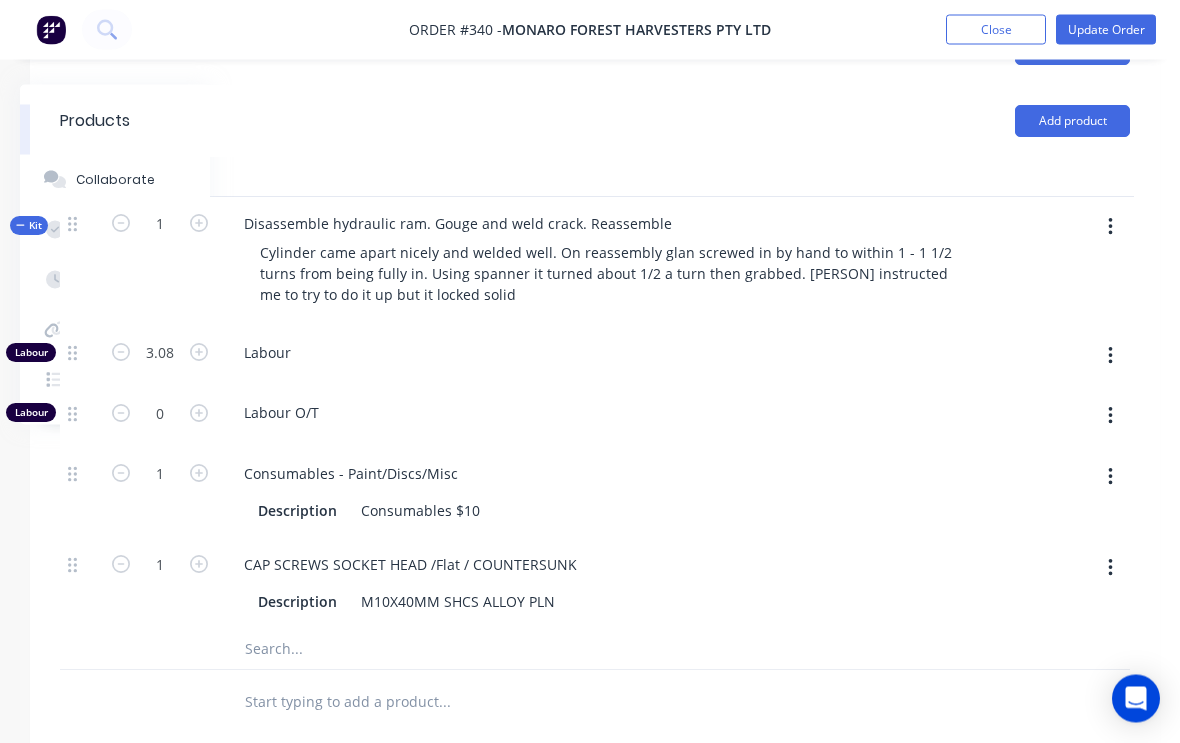 click 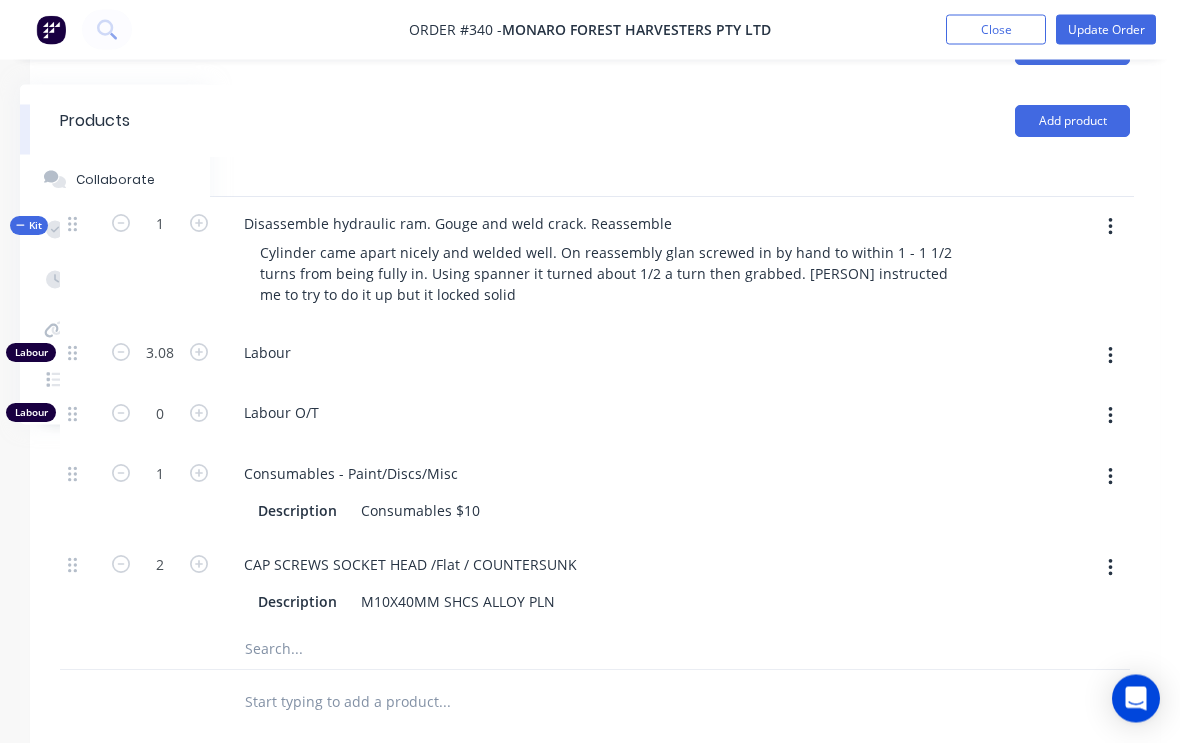 scroll, scrollTop: 697, scrollLeft: 210, axis: both 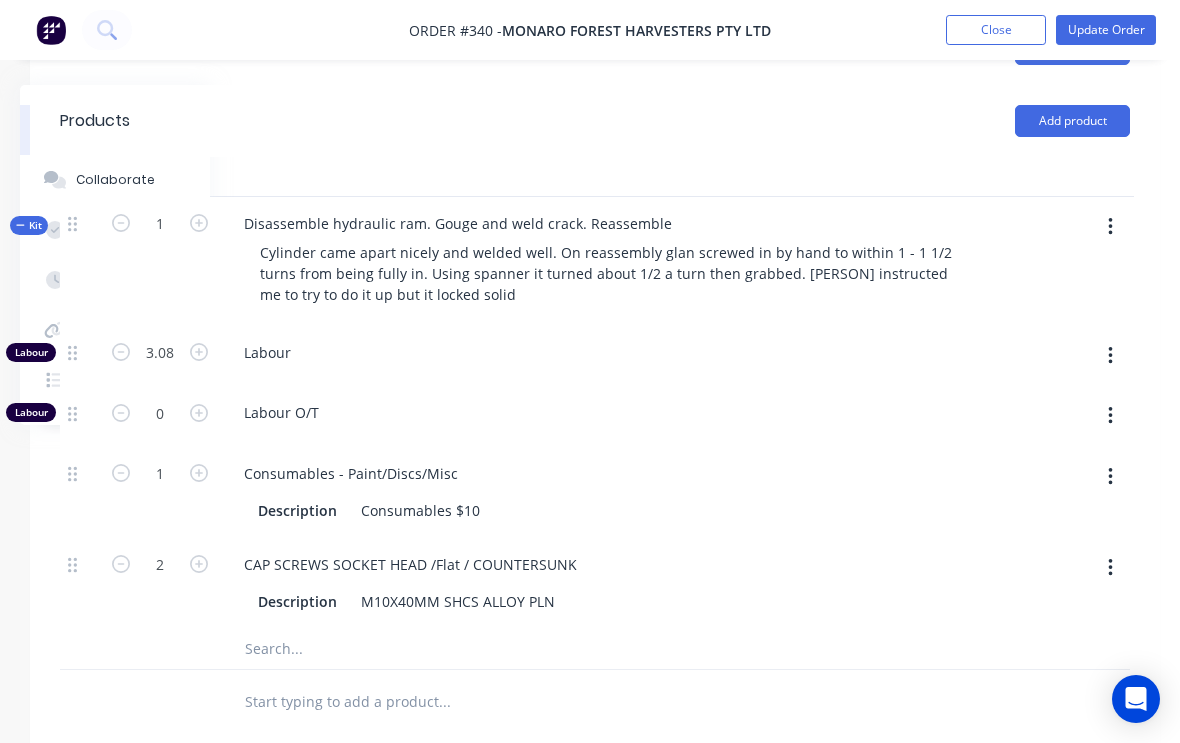 click 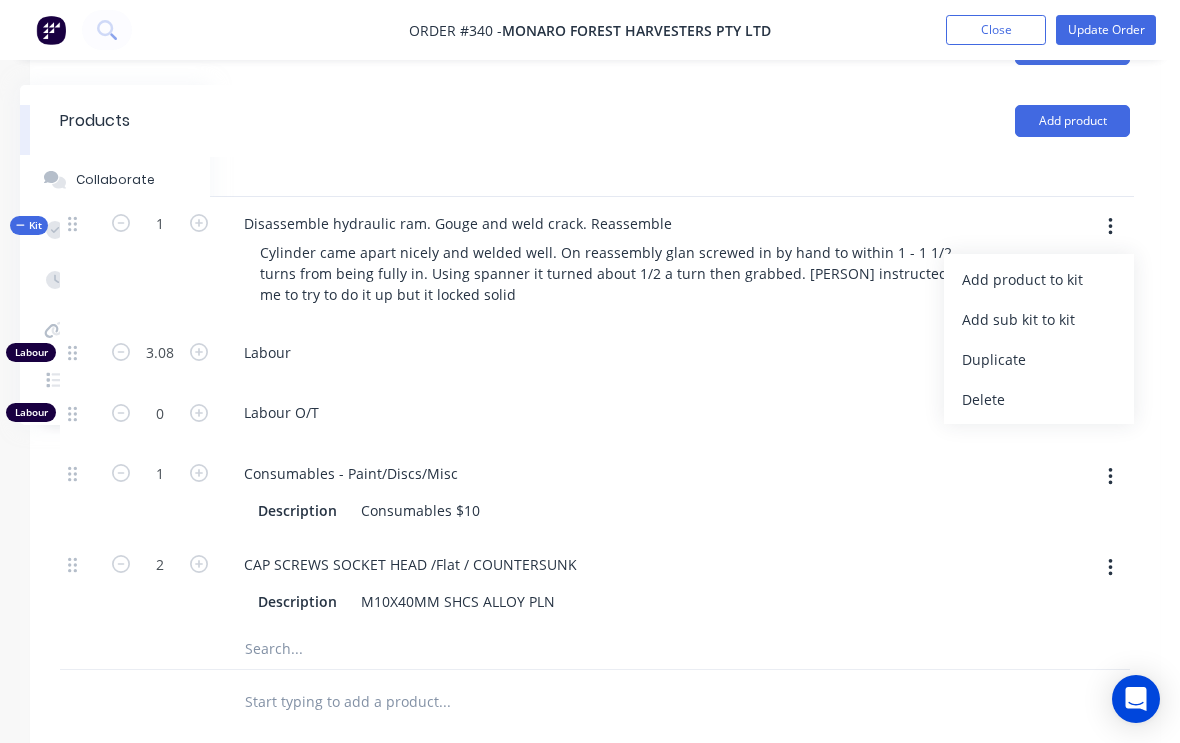 click on "Add product to kit" at bounding box center (1039, 279) 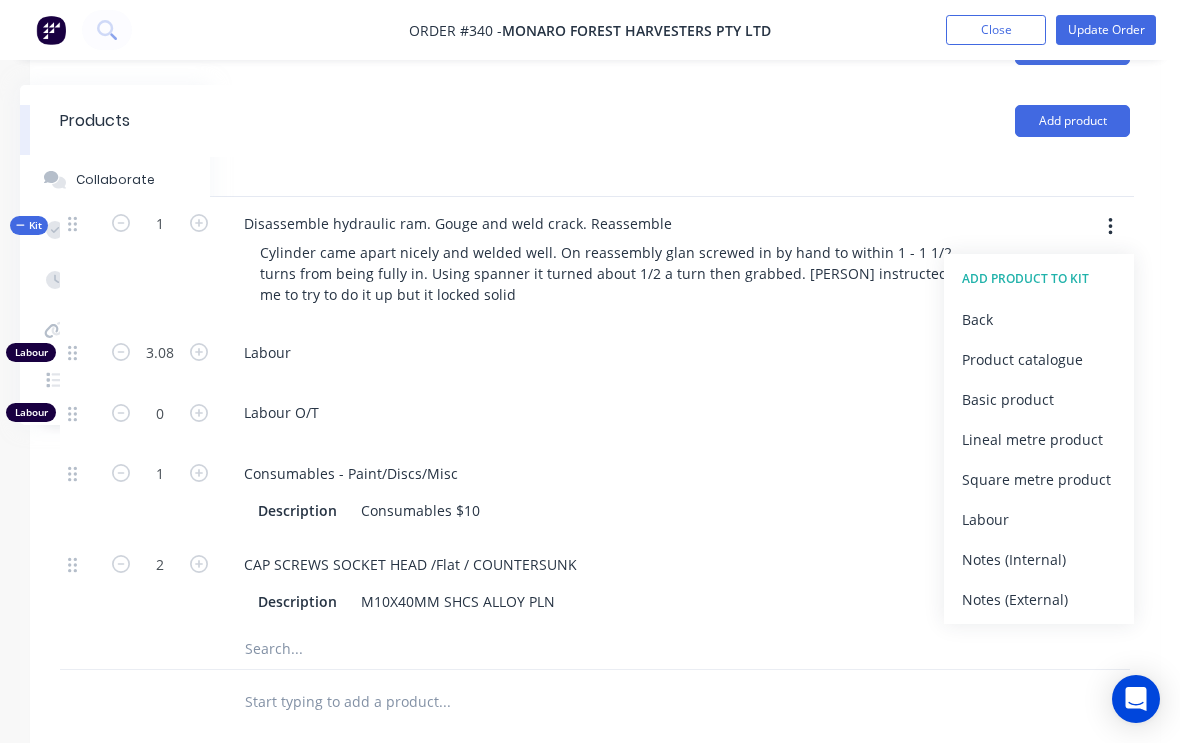 click on "Product catalogue" at bounding box center [1039, 359] 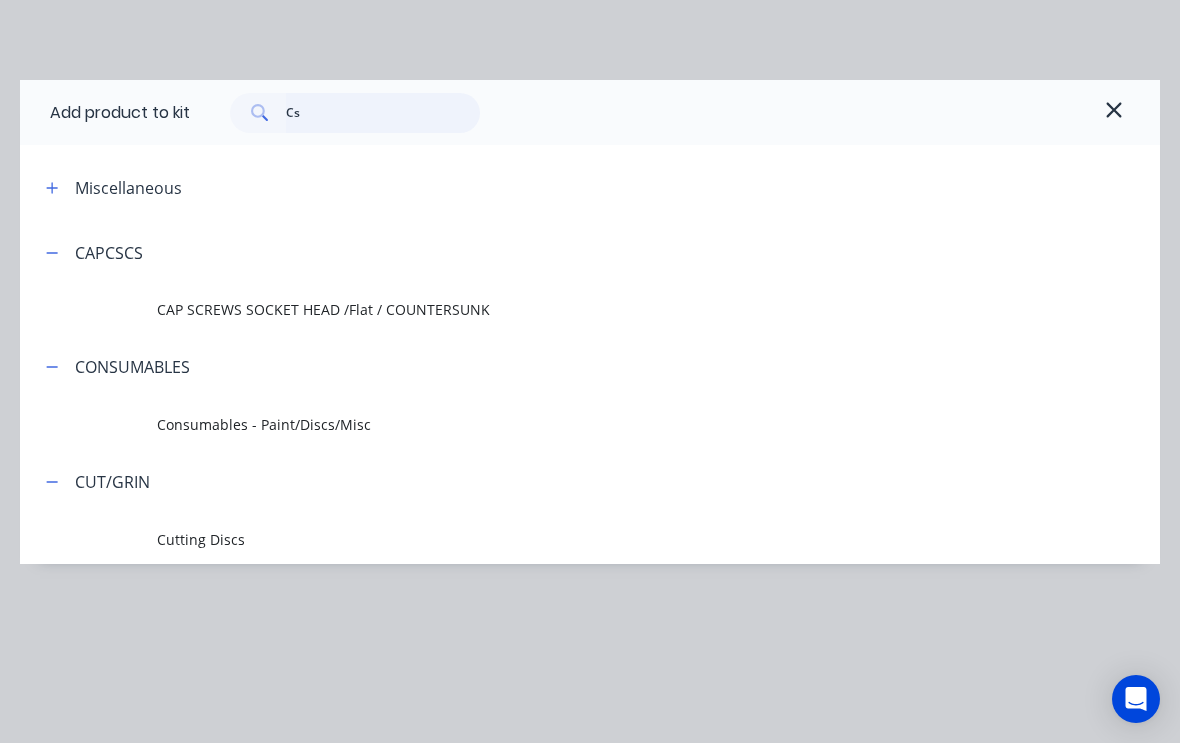 click on "Cs" at bounding box center [383, 113] 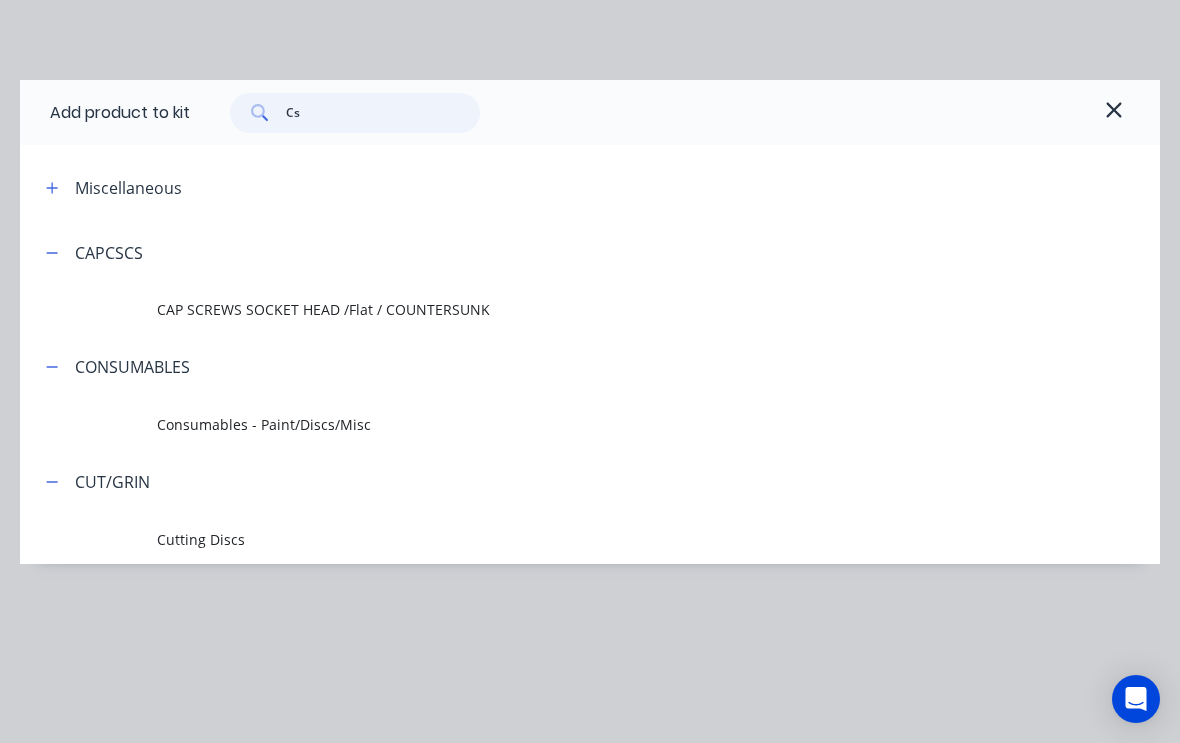 type on "C" 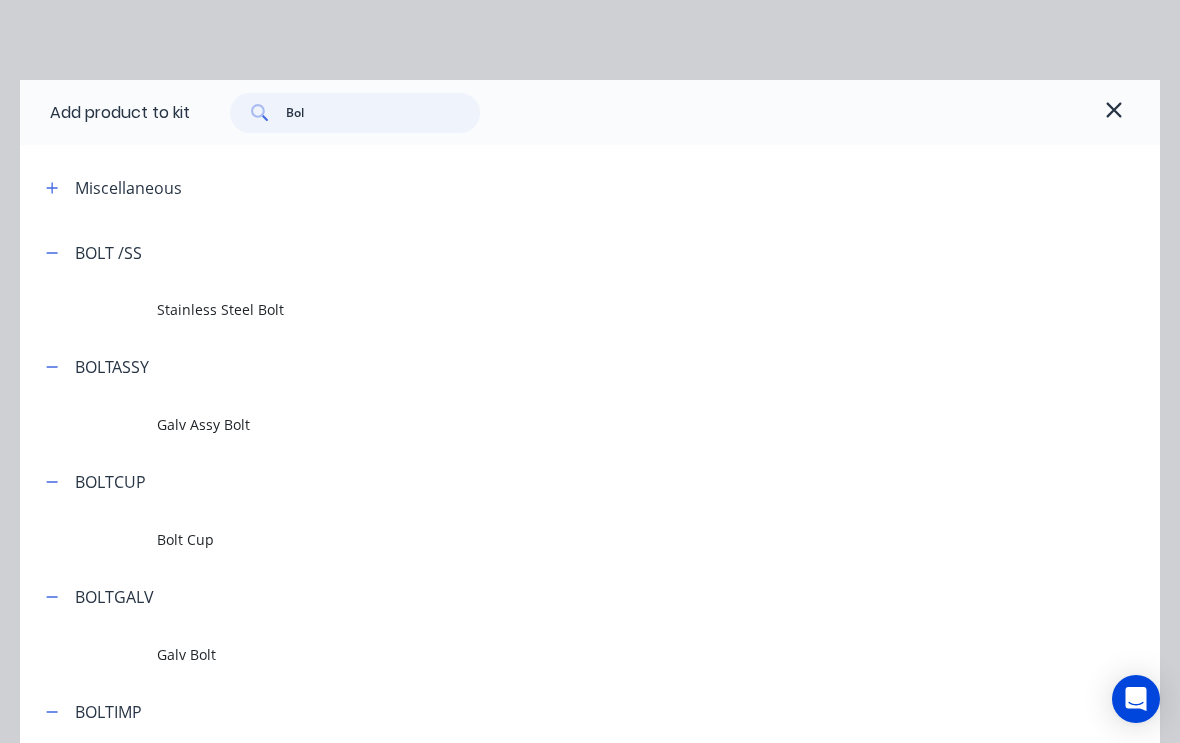 type on "Bolt" 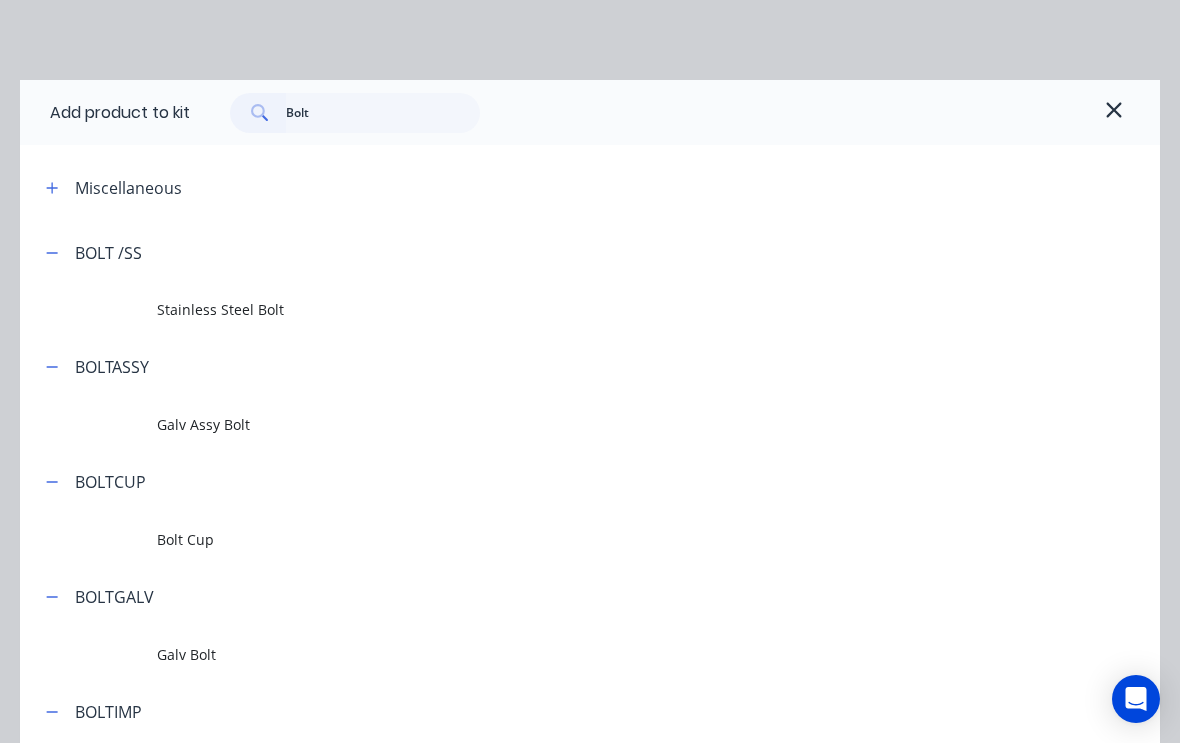 scroll, scrollTop: 697, scrollLeft: 210, axis: both 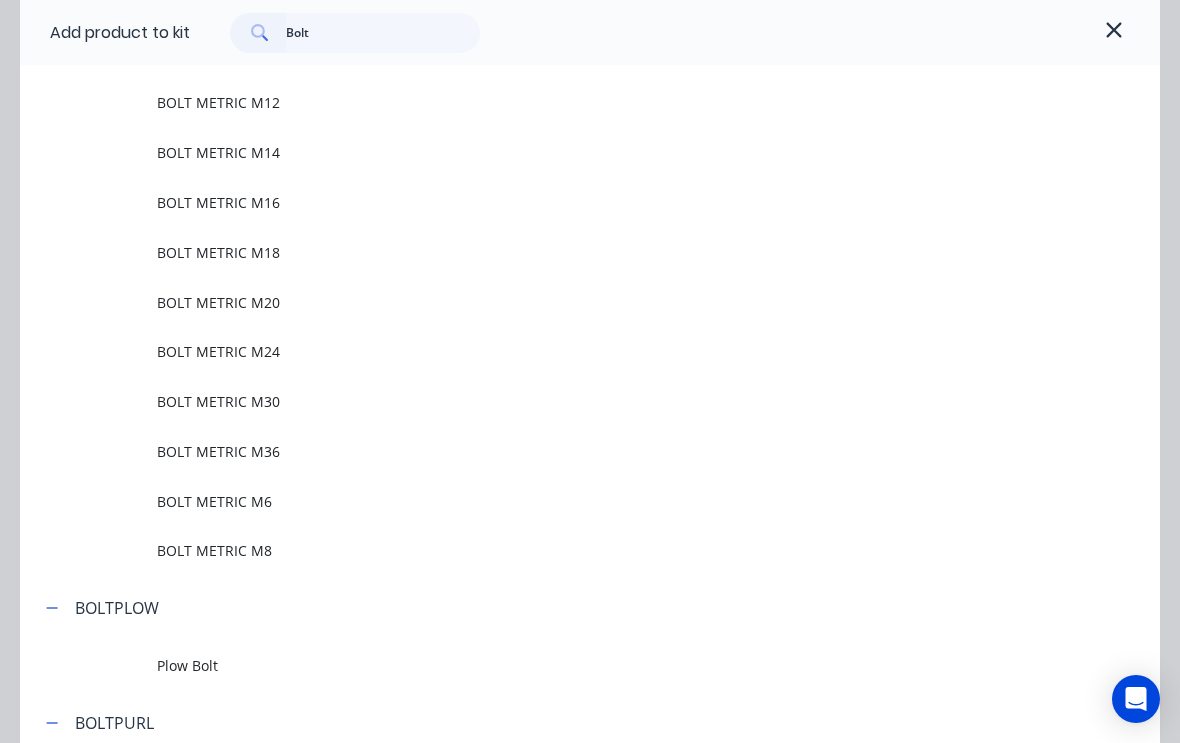 click on "BOLT METRIC M8" at bounding box center [558, 550] 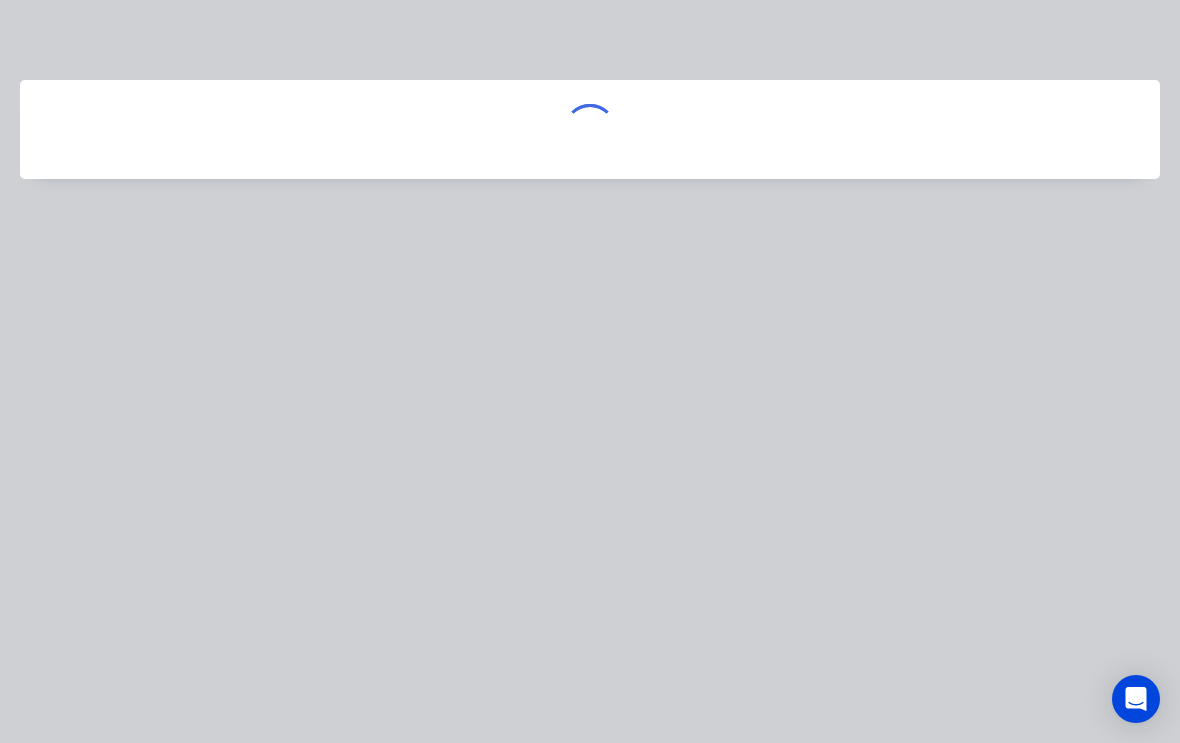 scroll, scrollTop: 0, scrollLeft: 0, axis: both 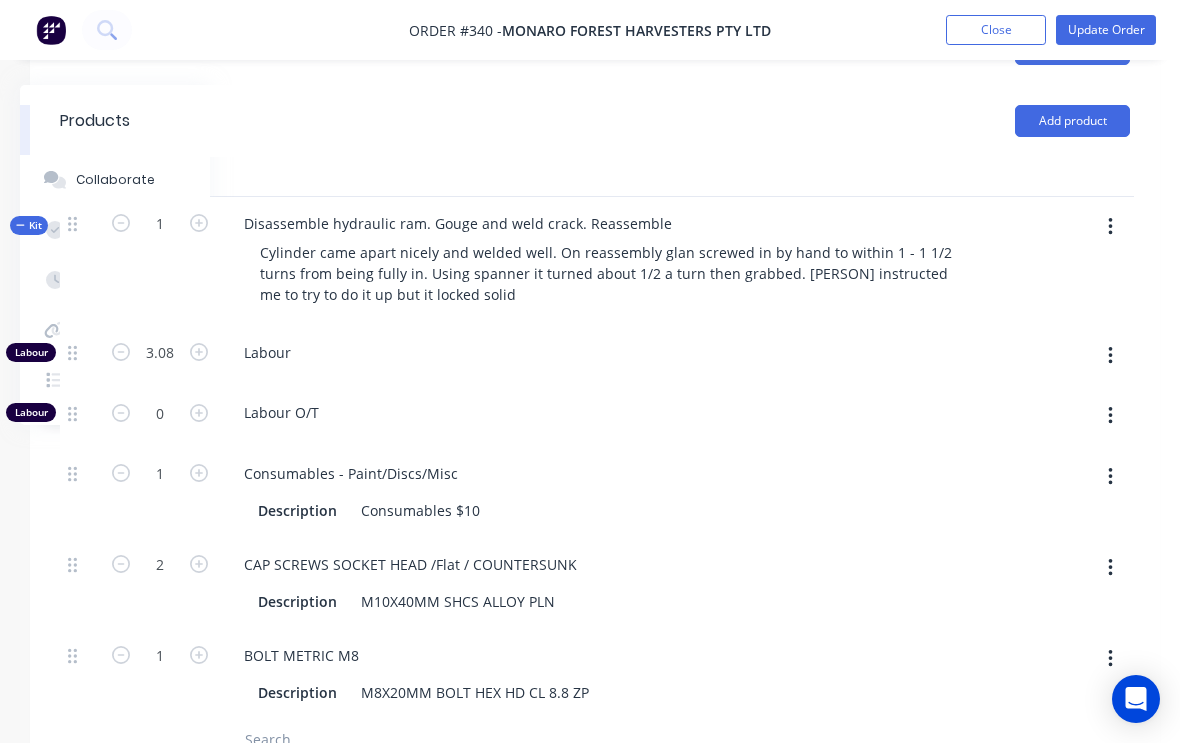 click 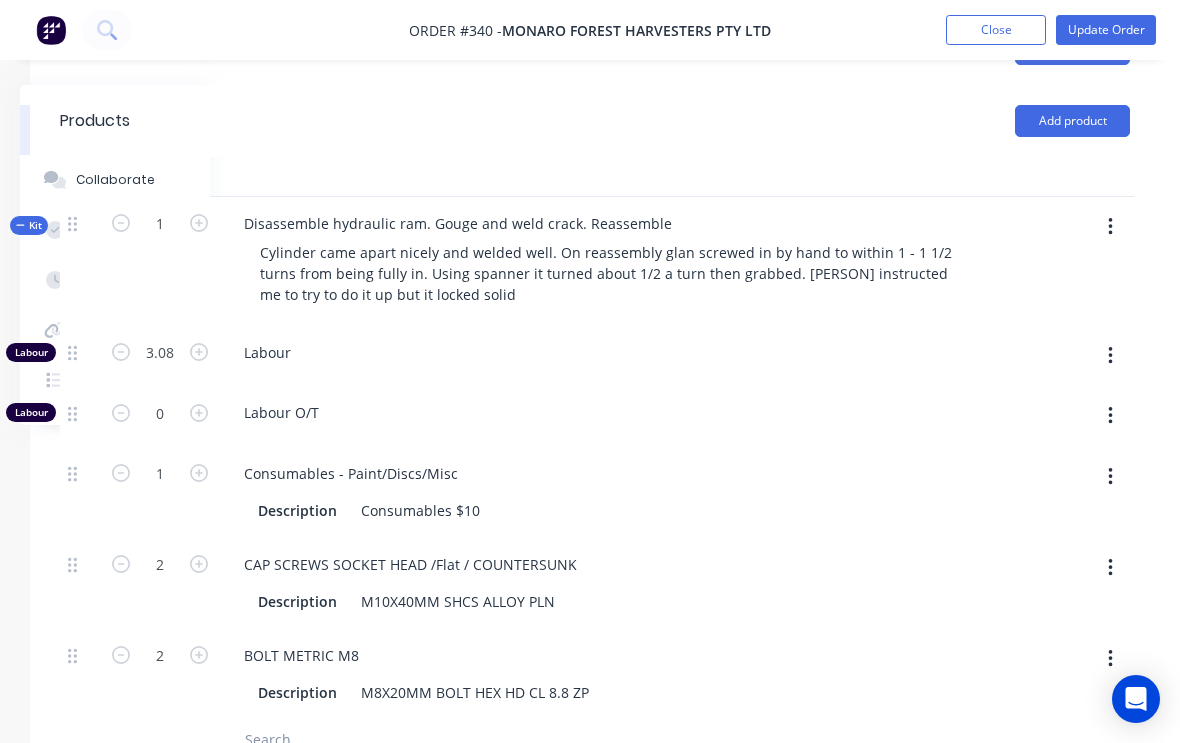 click on "Update Order" at bounding box center [1106, 30] 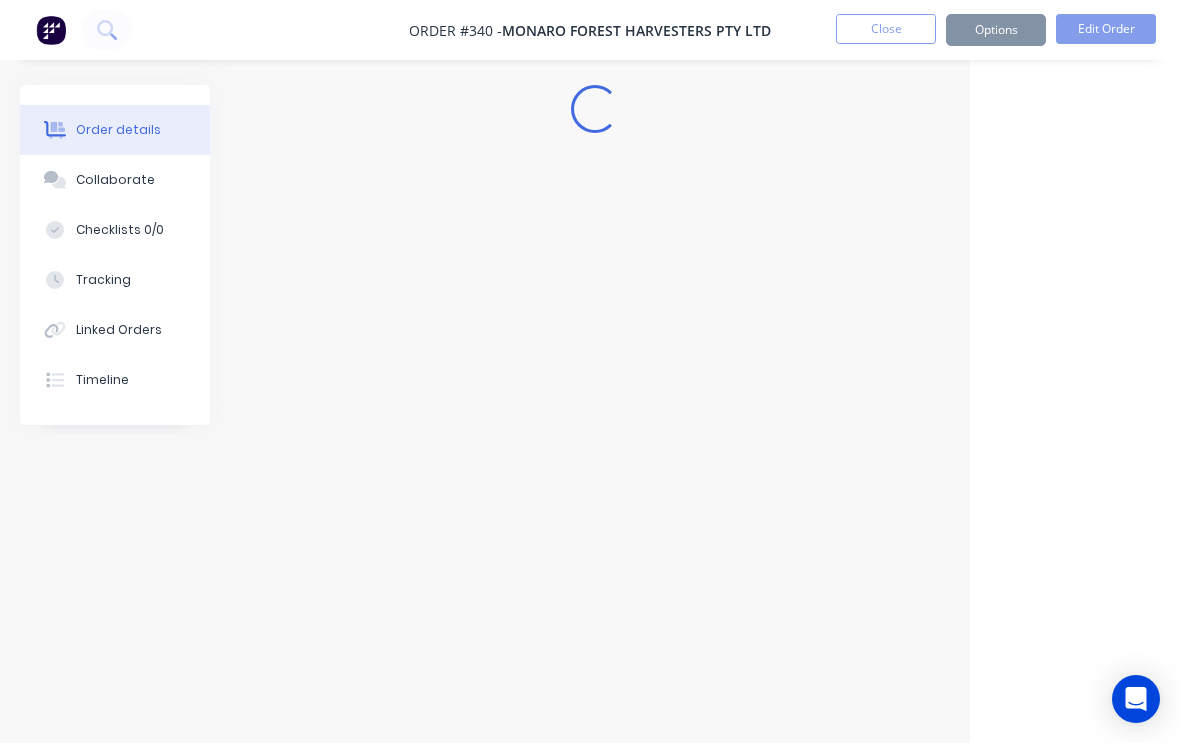 scroll, scrollTop: 0, scrollLeft: 210, axis: horizontal 